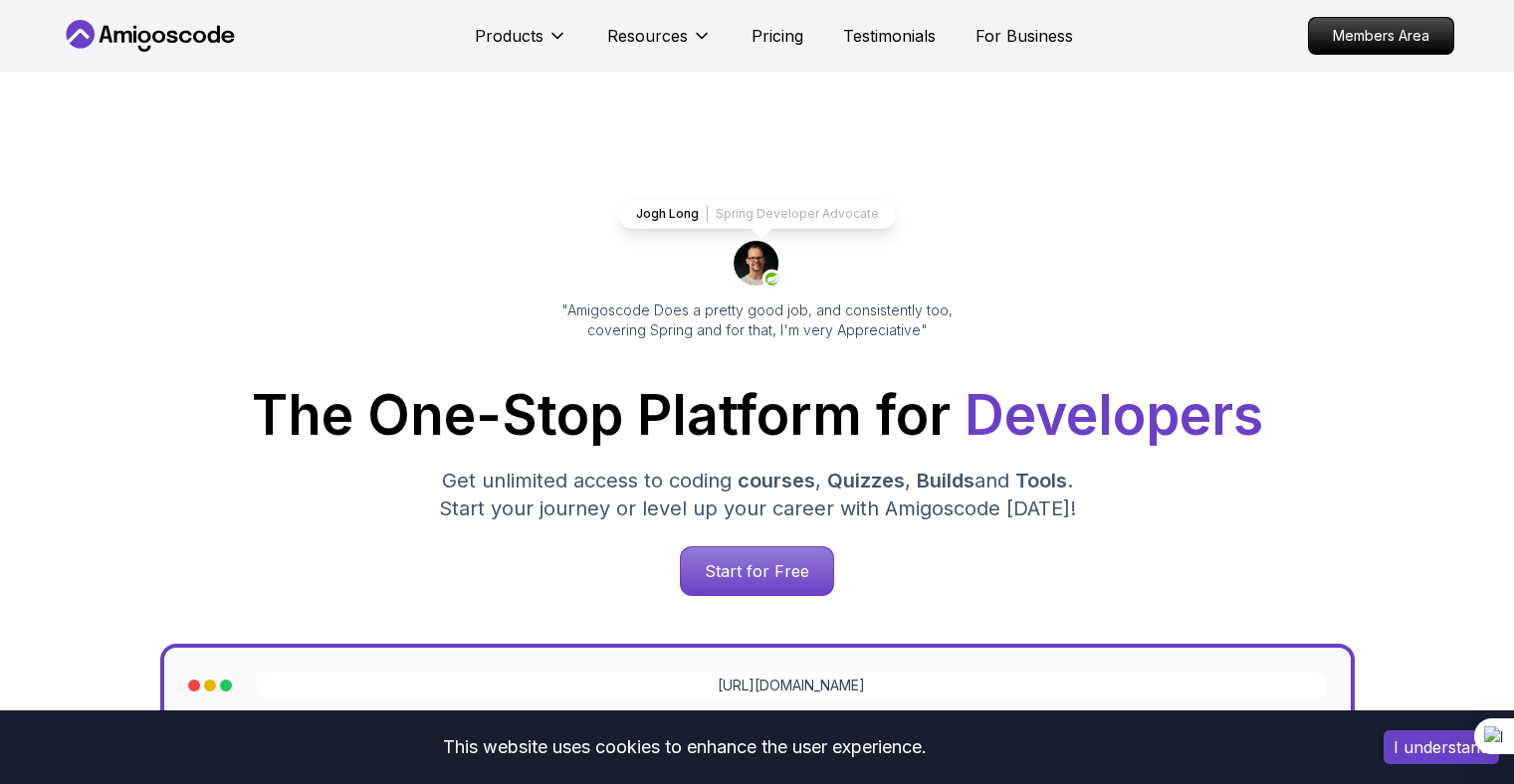 scroll, scrollTop: 0, scrollLeft: 0, axis: both 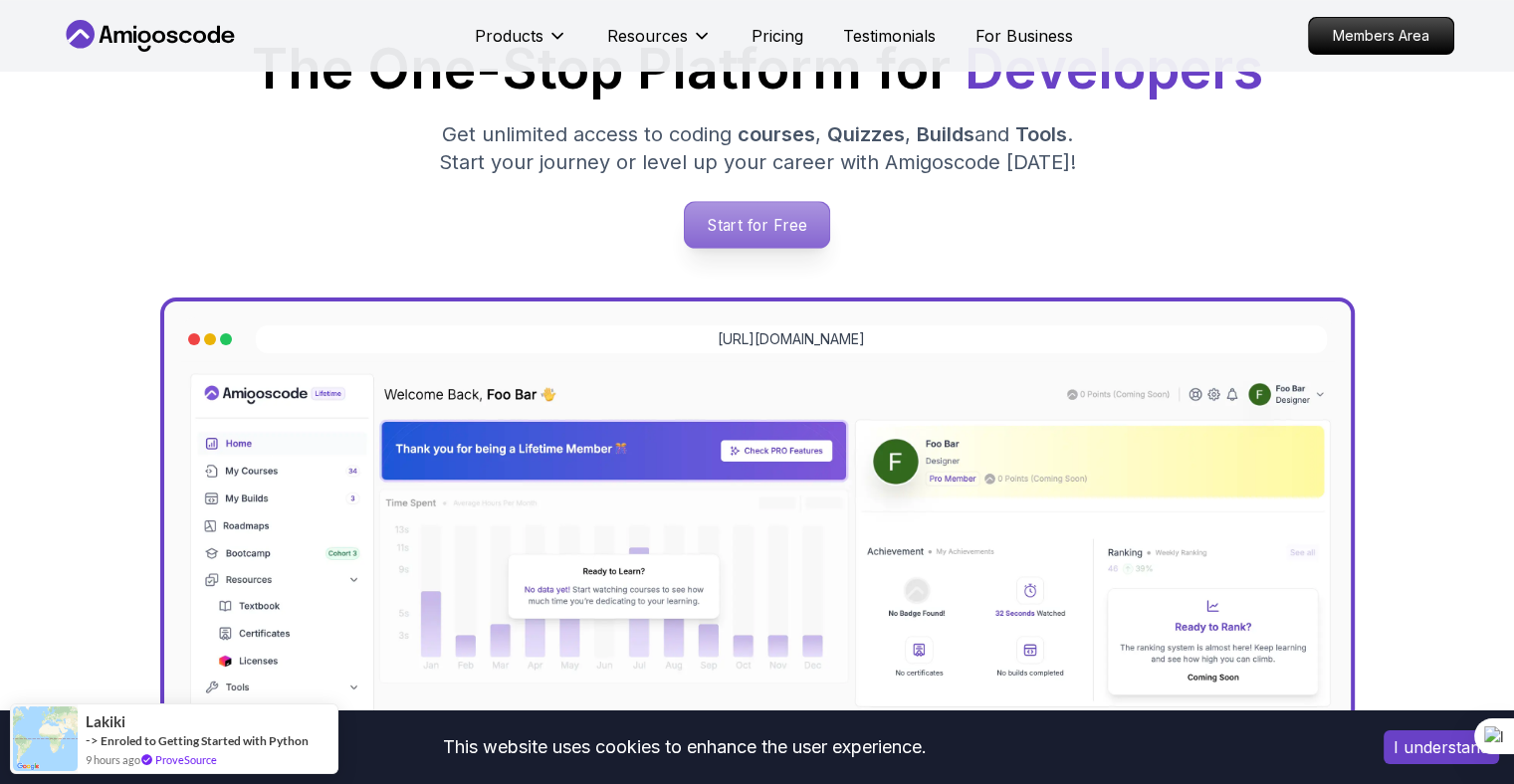 click on "Start for Free" at bounding box center [757, 225] 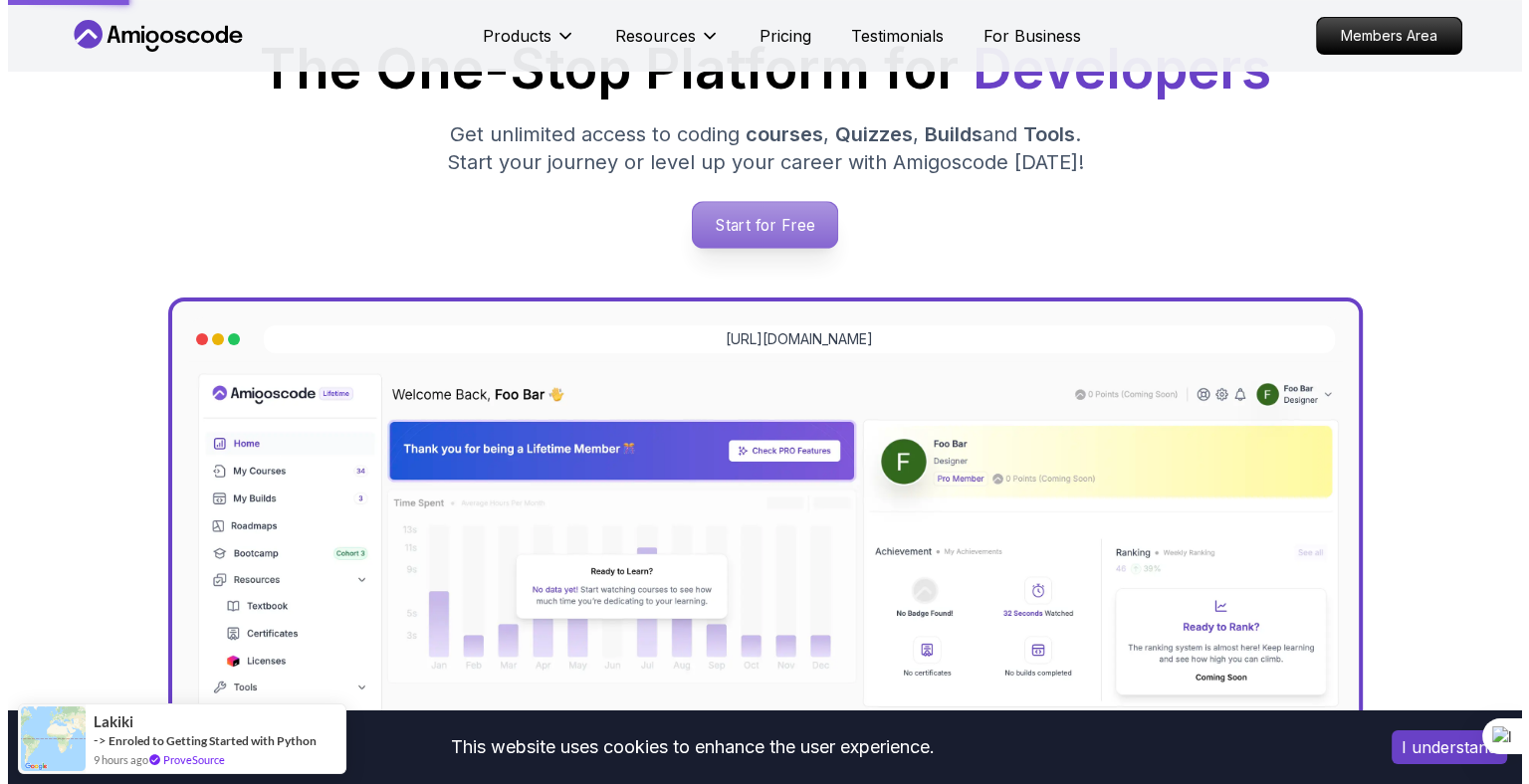scroll, scrollTop: 0, scrollLeft: 0, axis: both 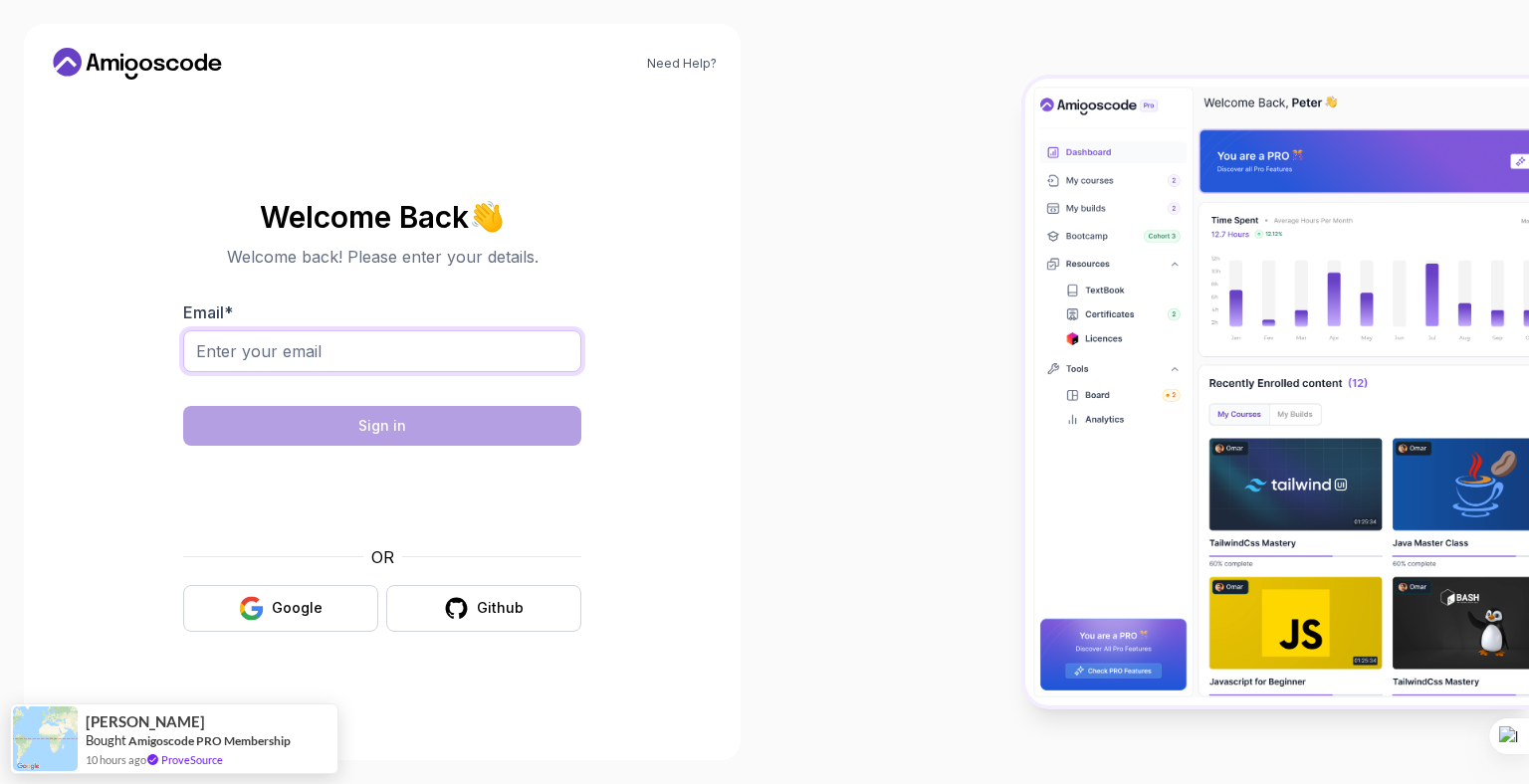 click on "Email *" at bounding box center [382, 351] 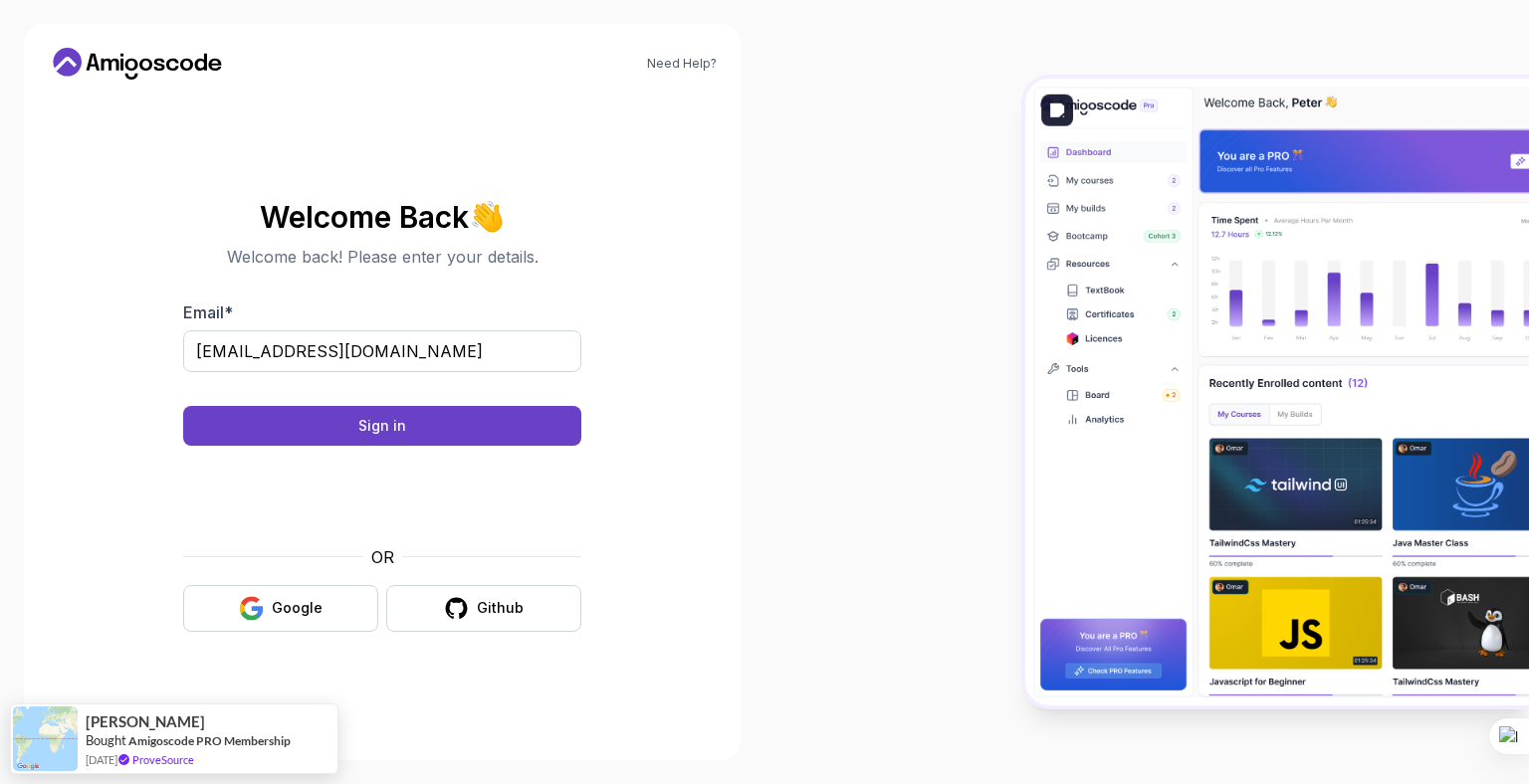click on "Need Help? Welcome Back 👋 Welcome back! Please enter your details. Email * sriramkings555@gmail.com Sign in OR Google Github
Cecilia Bought   Amigoscode PRO Membership 16 days ago     ProveSource" at bounding box center [764, 392] 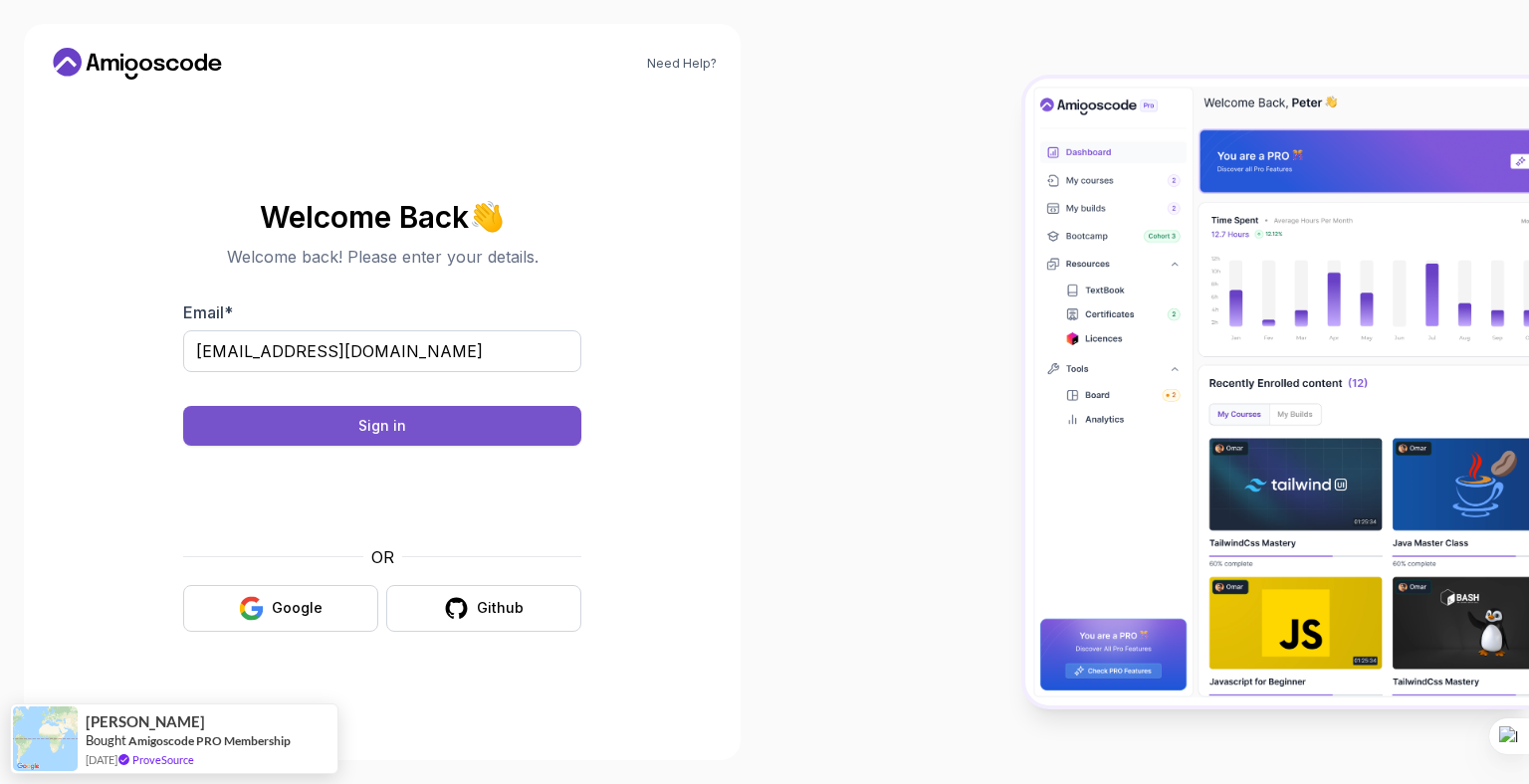 click on "Sign in" at bounding box center (382, 426) 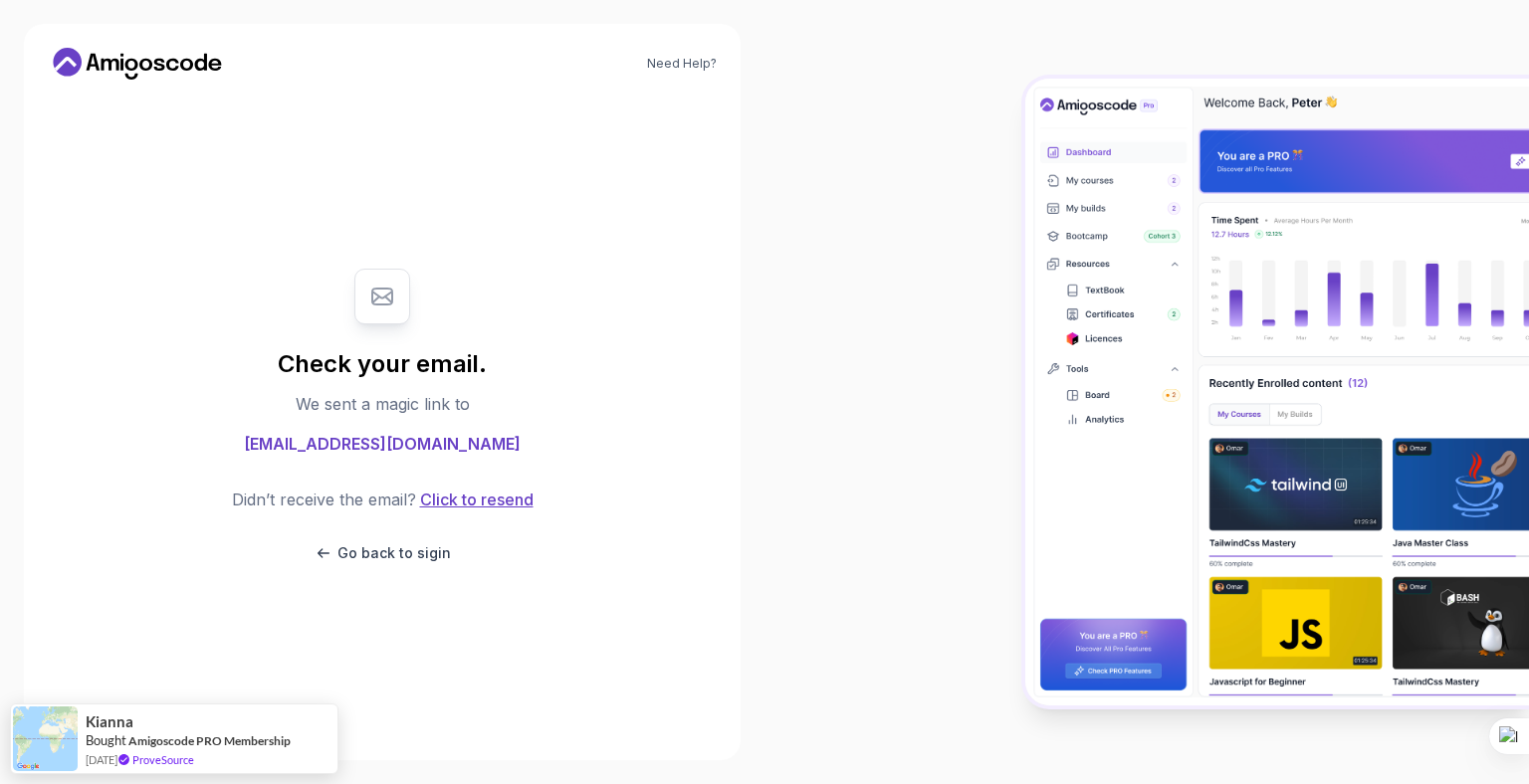 click on "Click to resend" at bounding box center (475, 499) 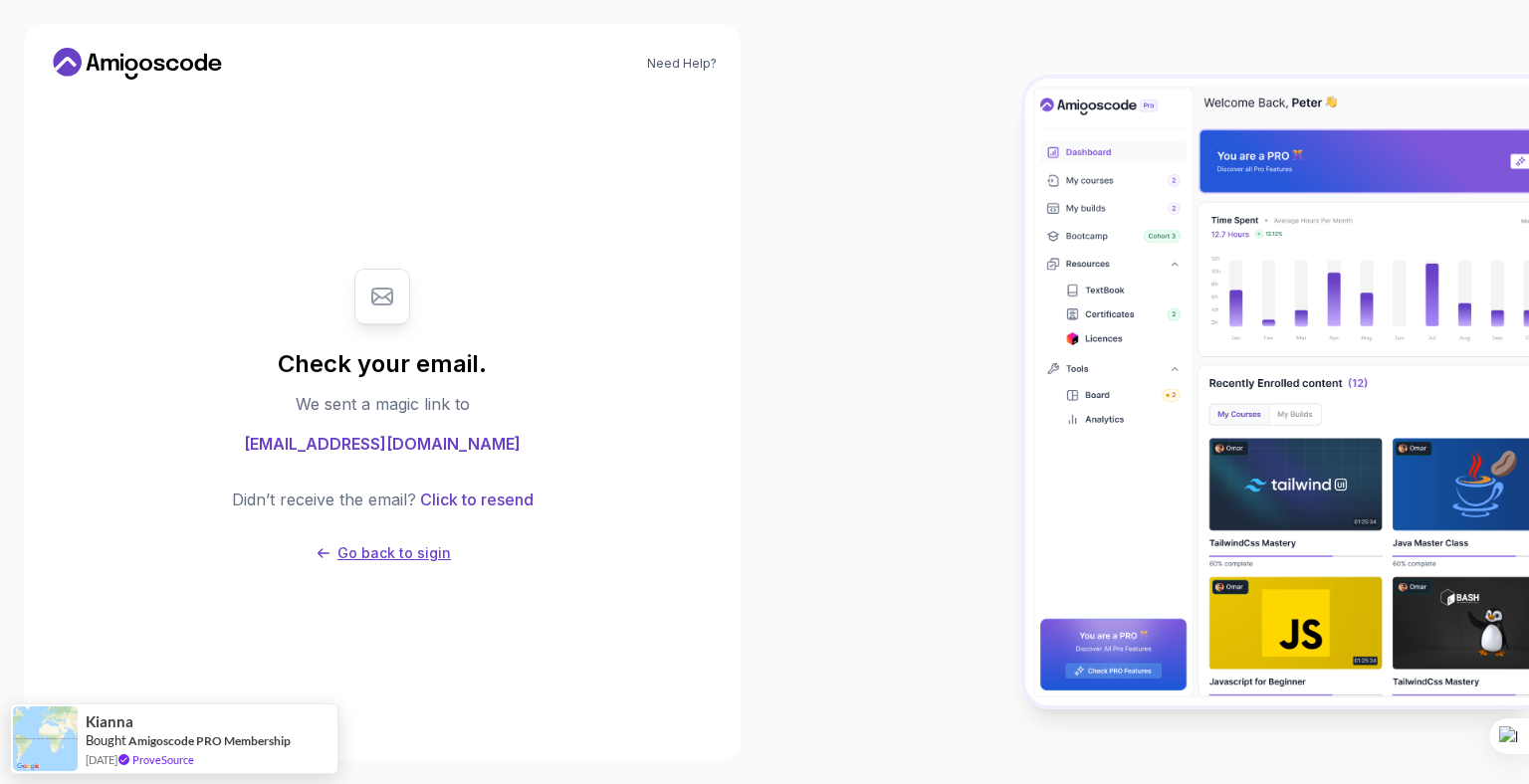 click on "Go back to sigin" at bounding box center (394, 553) 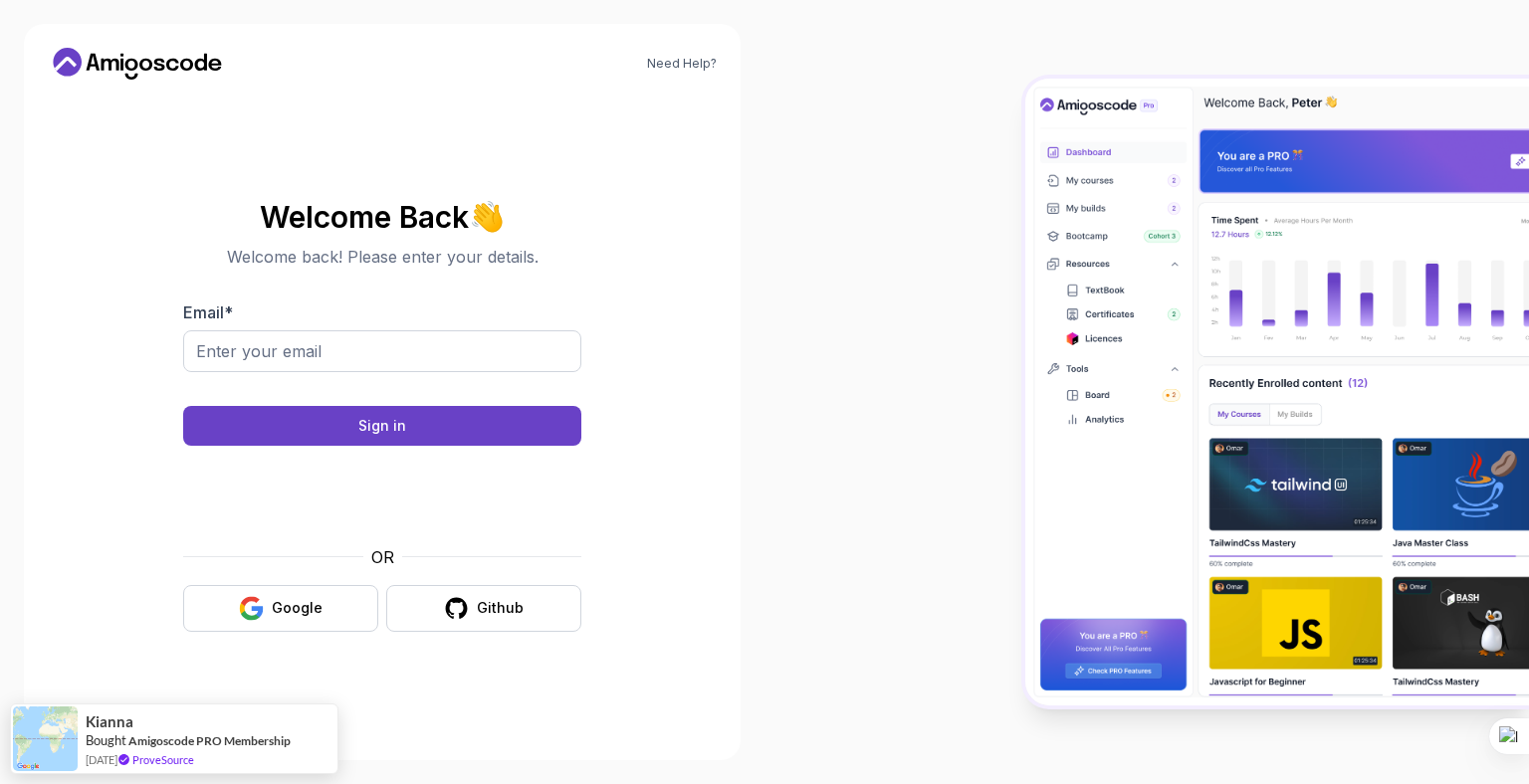 click on "Welcome Back 👋 Welcome back! Please enter your details. Email * Sign in OR Google Github" at bounding box center [382, 416] 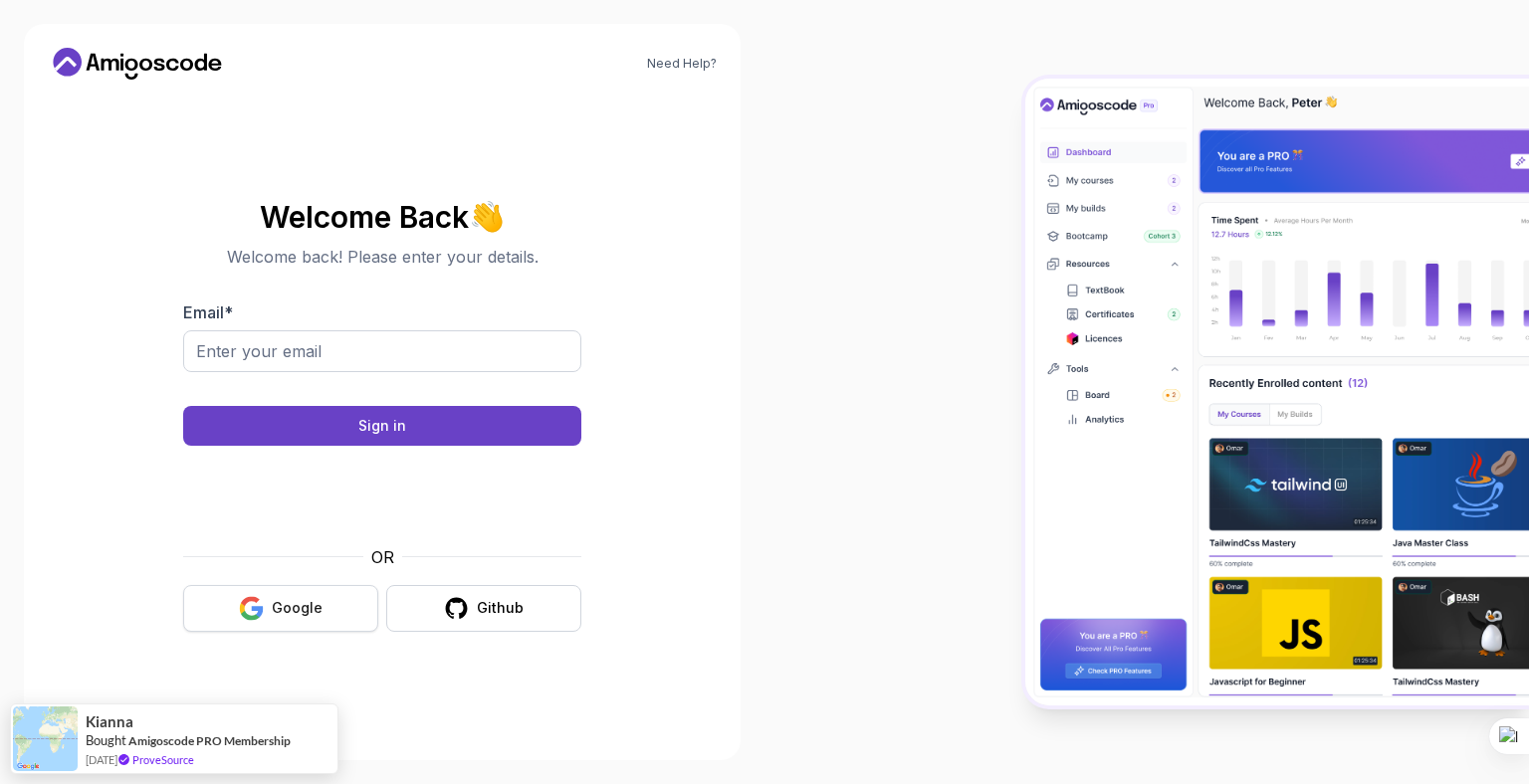 click on "Google" at bounding box center (281, 608) 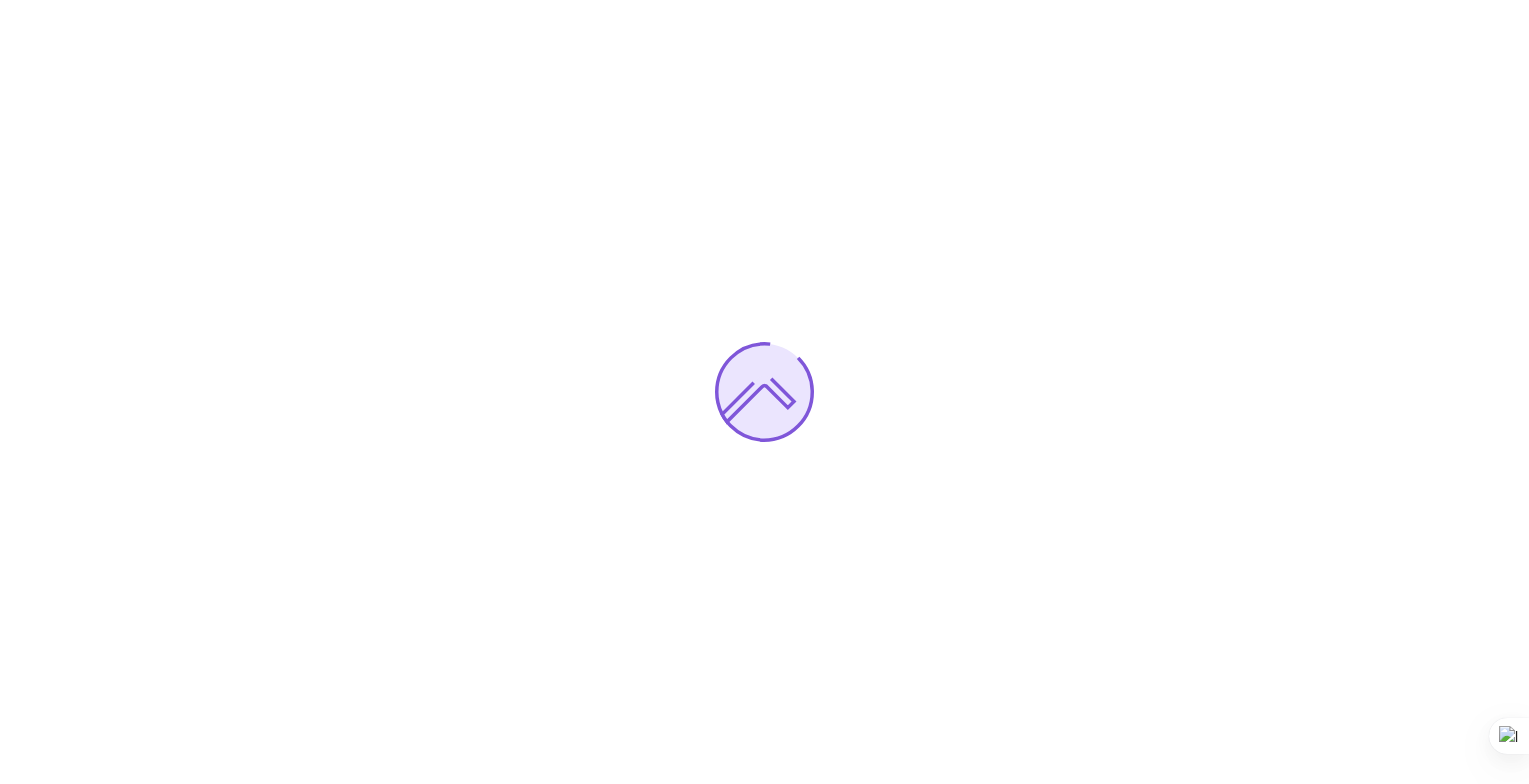 scroll, scrollTop: 0, scrollLeft: 0, axis: both 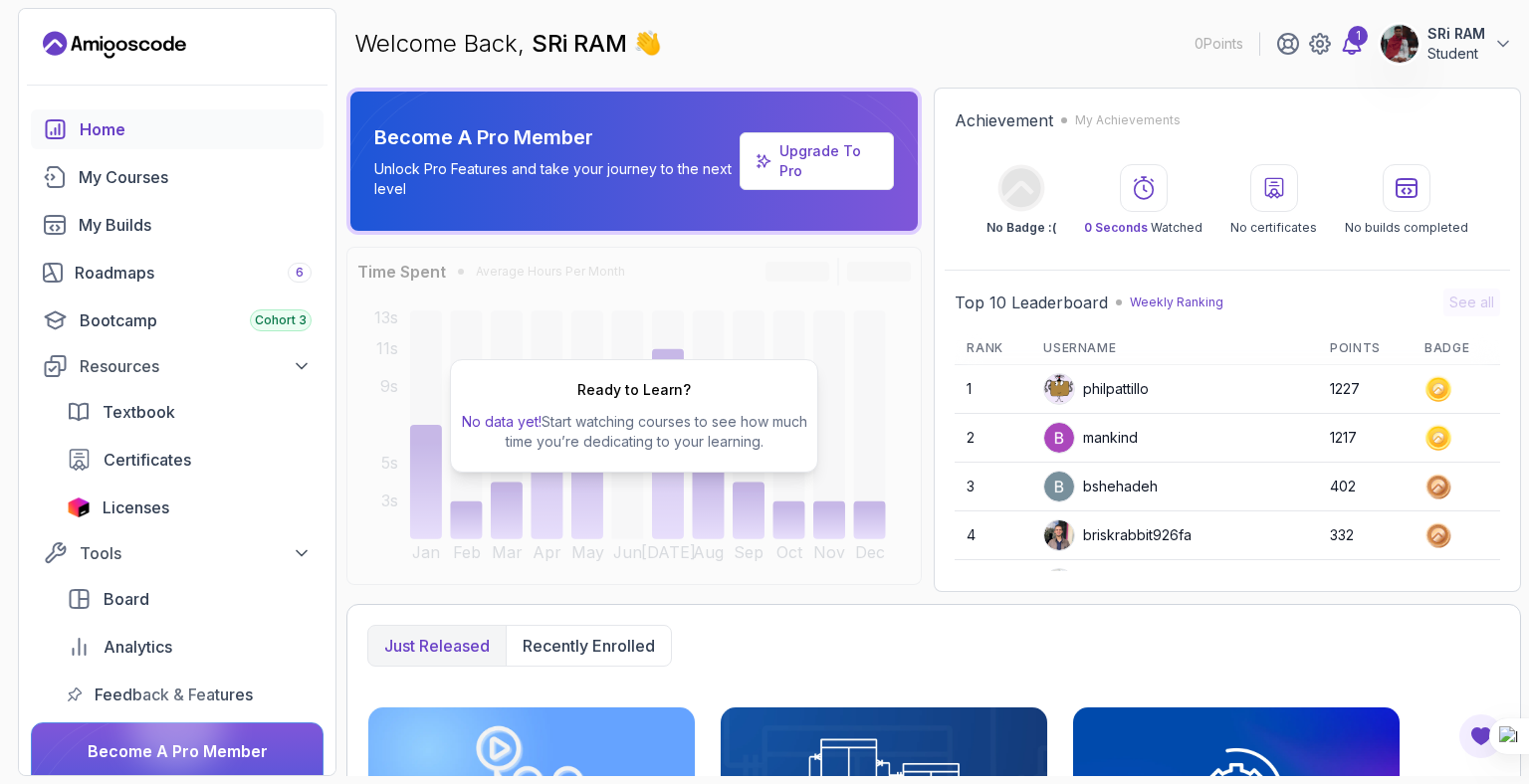 click 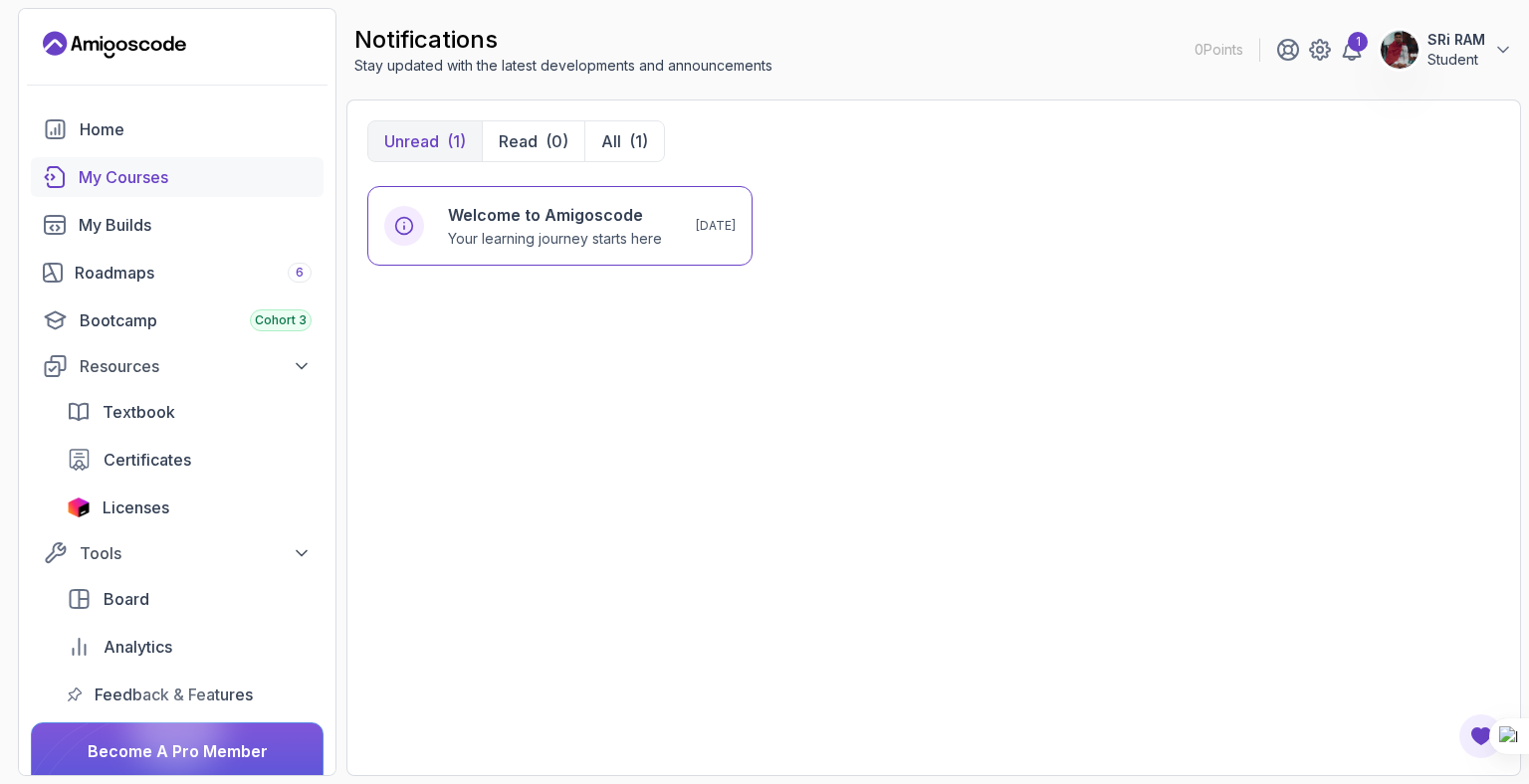 click on "My Courses" at bounding box center [195, 177] 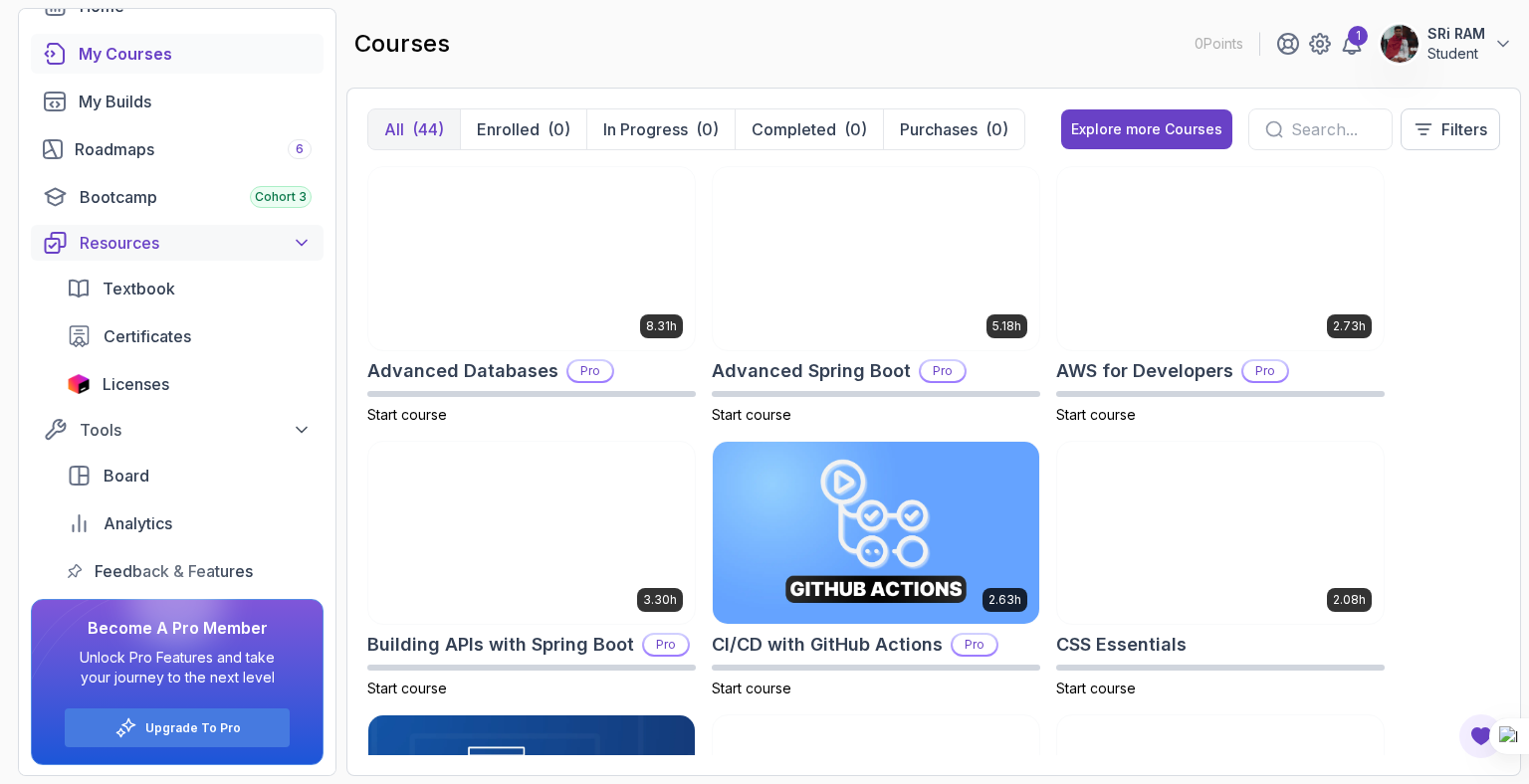 scroll, scrollTop: 124, scrollLeft: 0, axis: vertical 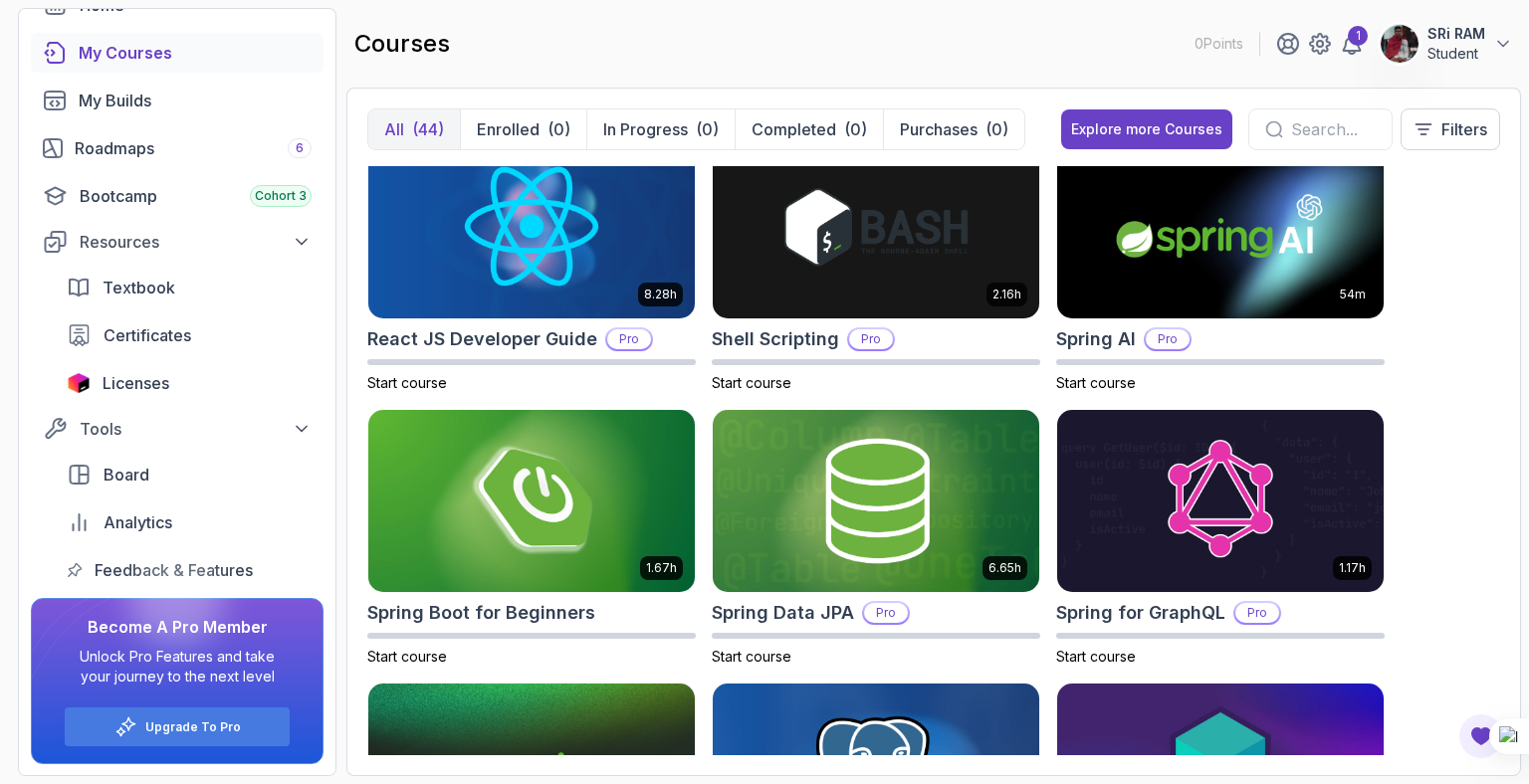 click on "Spring Boot for Beginners" at bounding box center (532, 613) 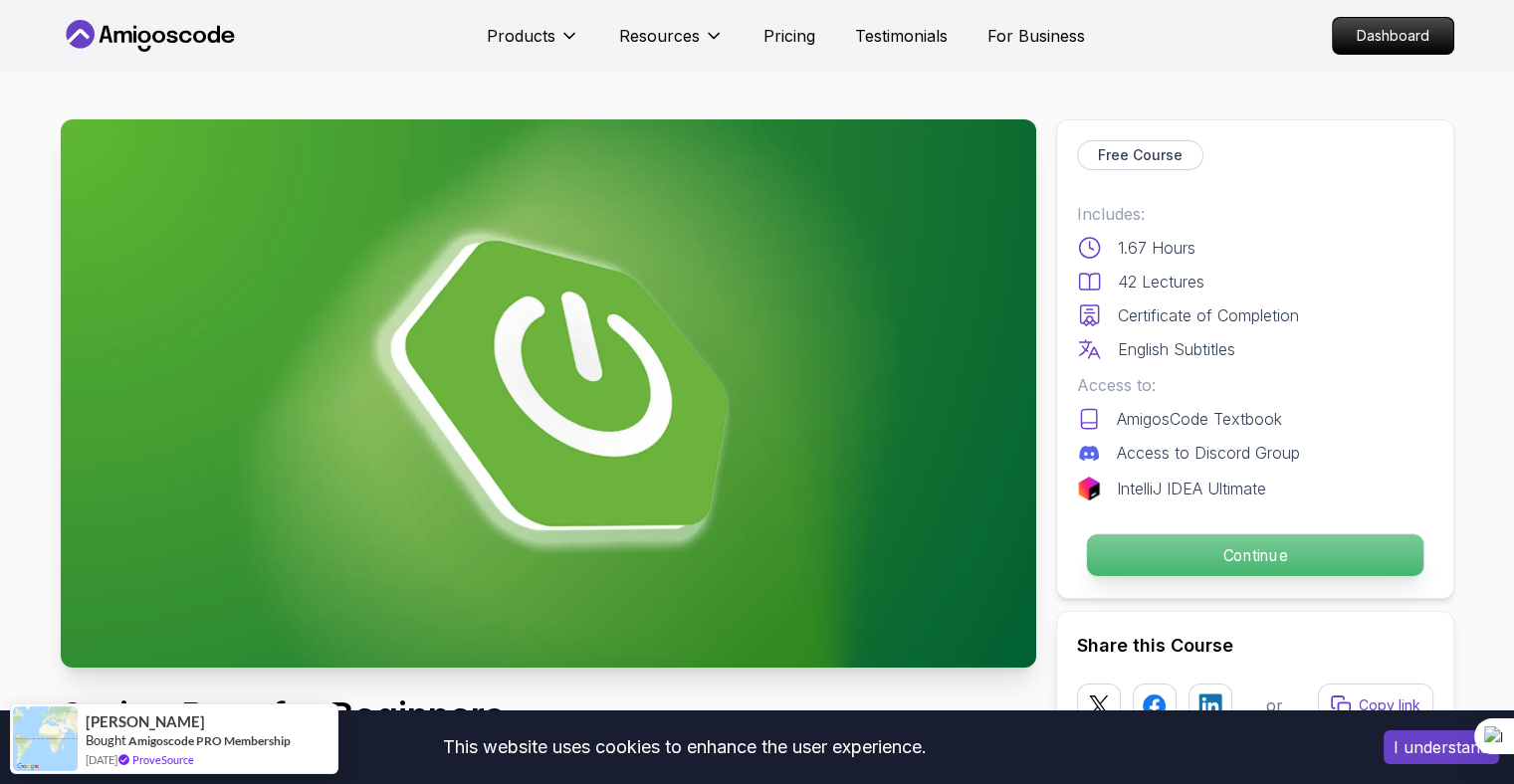 click on "Continue" at bounding box center (1254, 555) 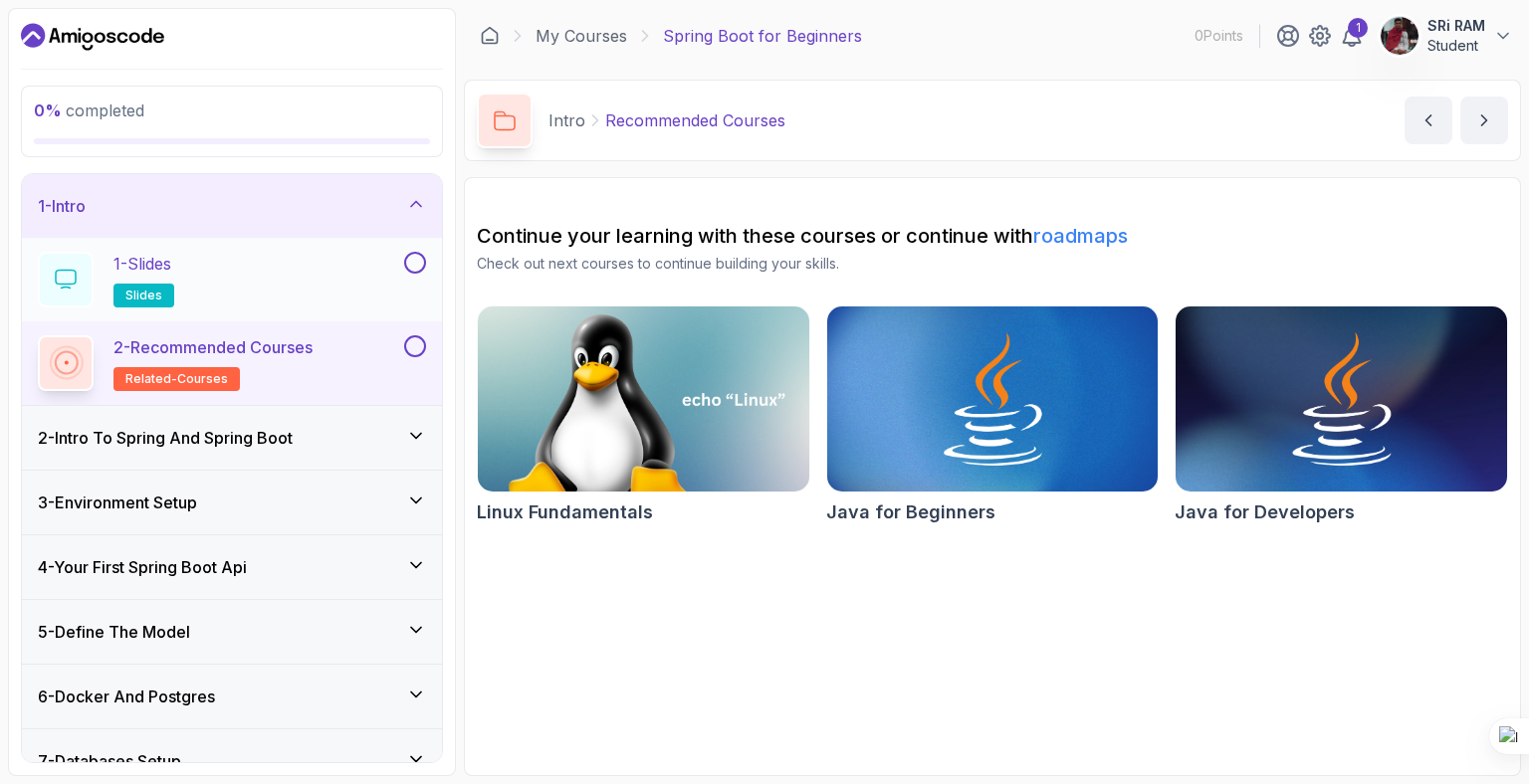 click at bounding box center (415, 263) 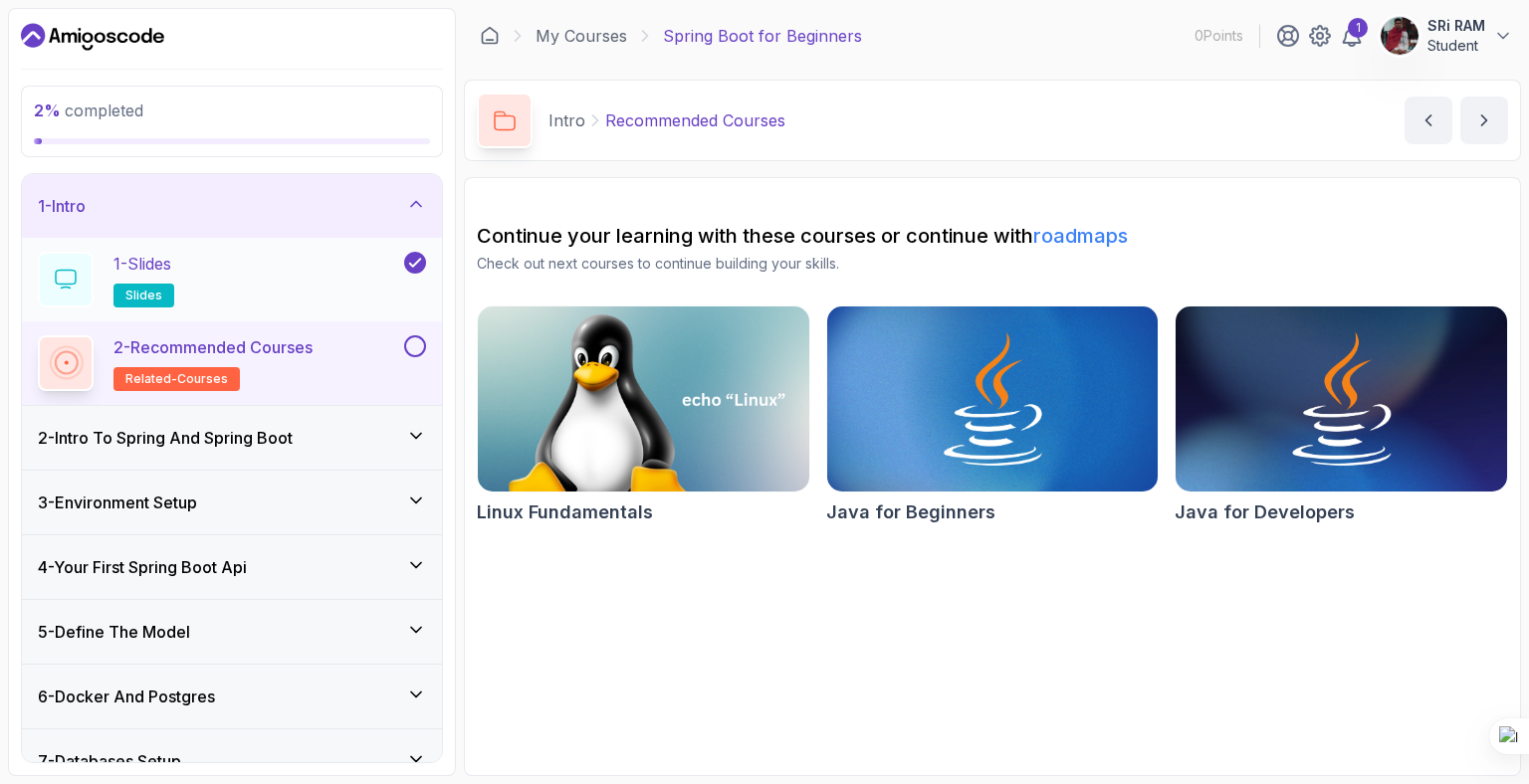 click on "slides" at bounding box center (143, 295) 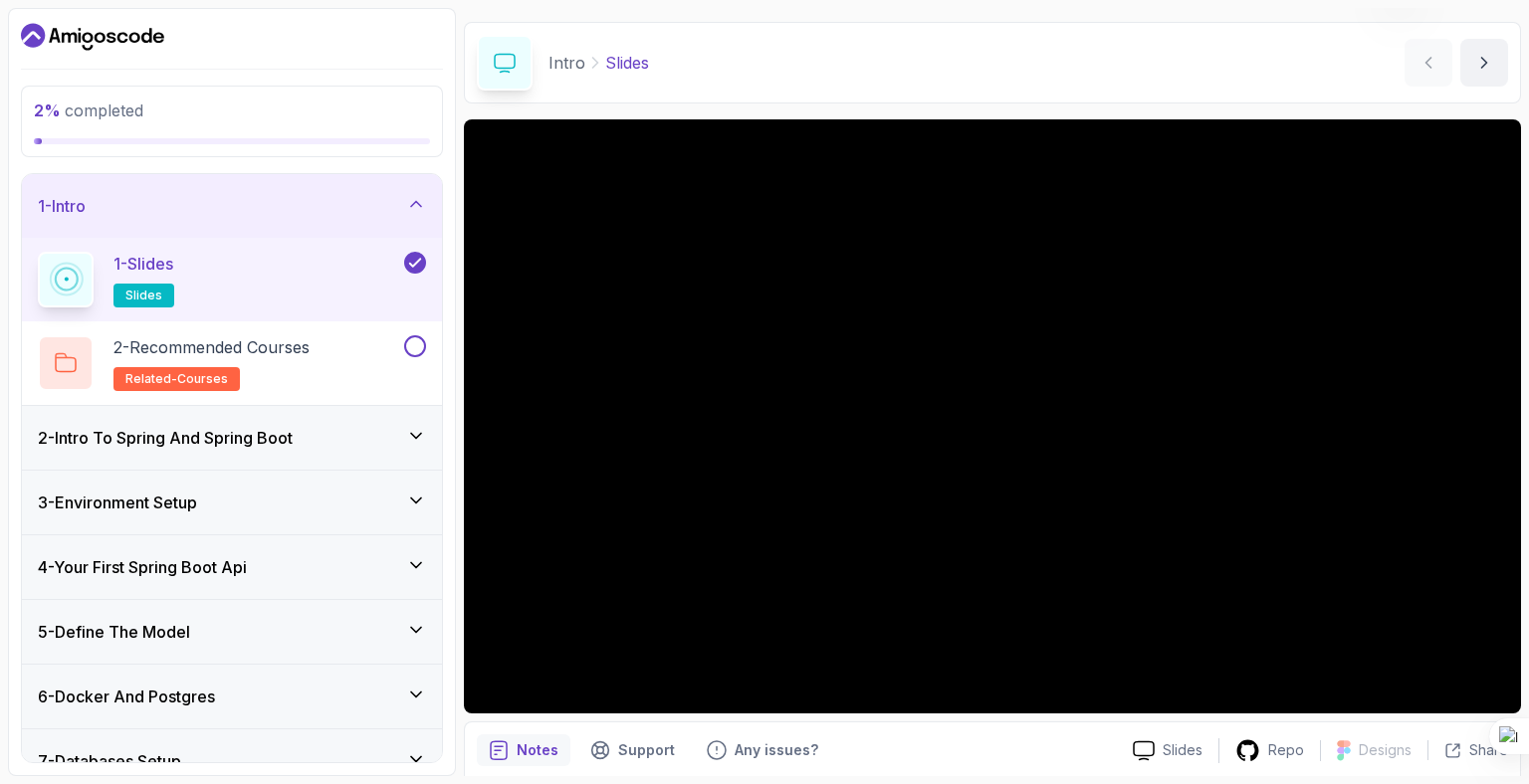 scroll, scrollTop: 52, scrollLeft: 0, axis: vertical 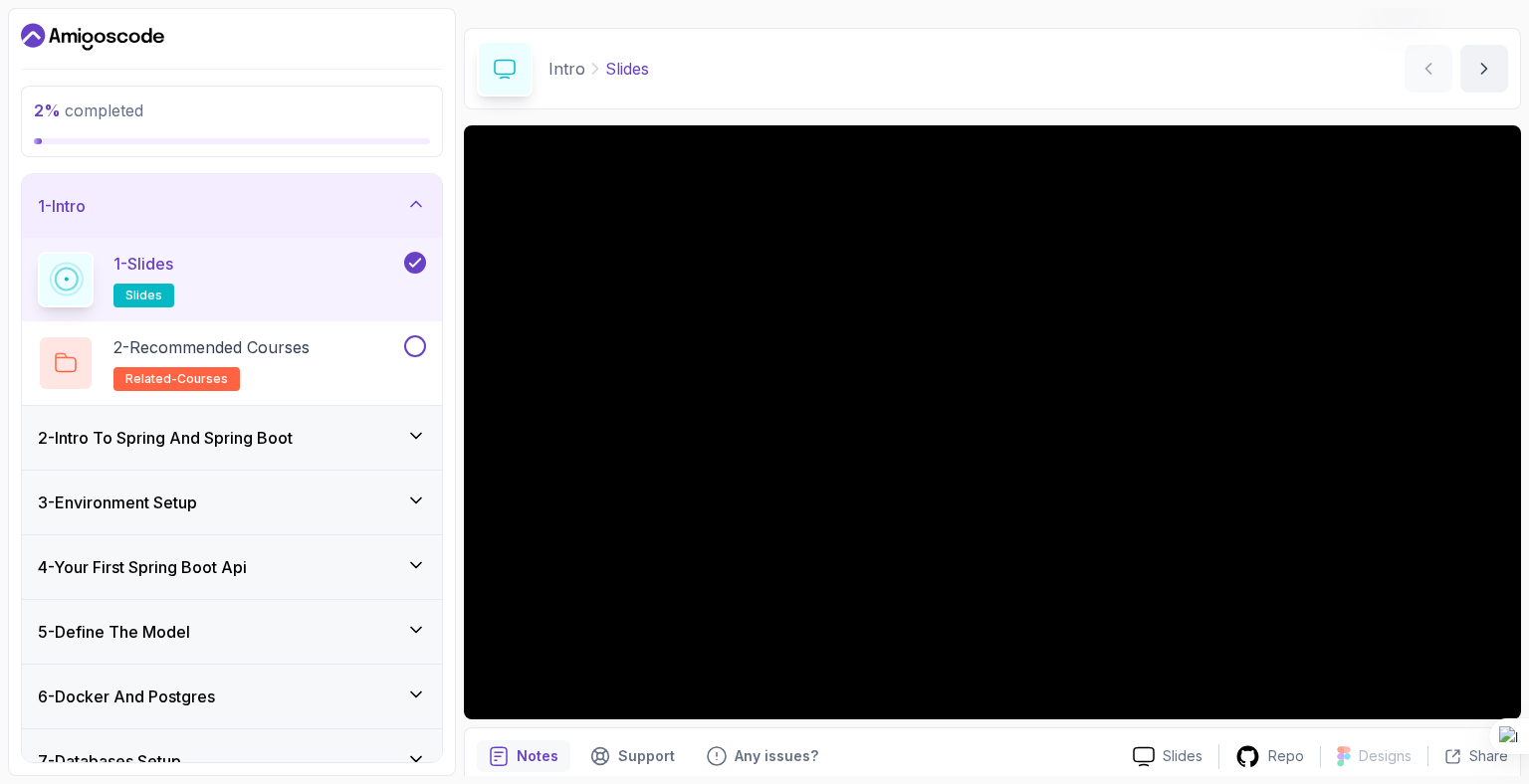 click on "2  -  Intro To Spring And Spring Boot" at bounding box center (232, 438) 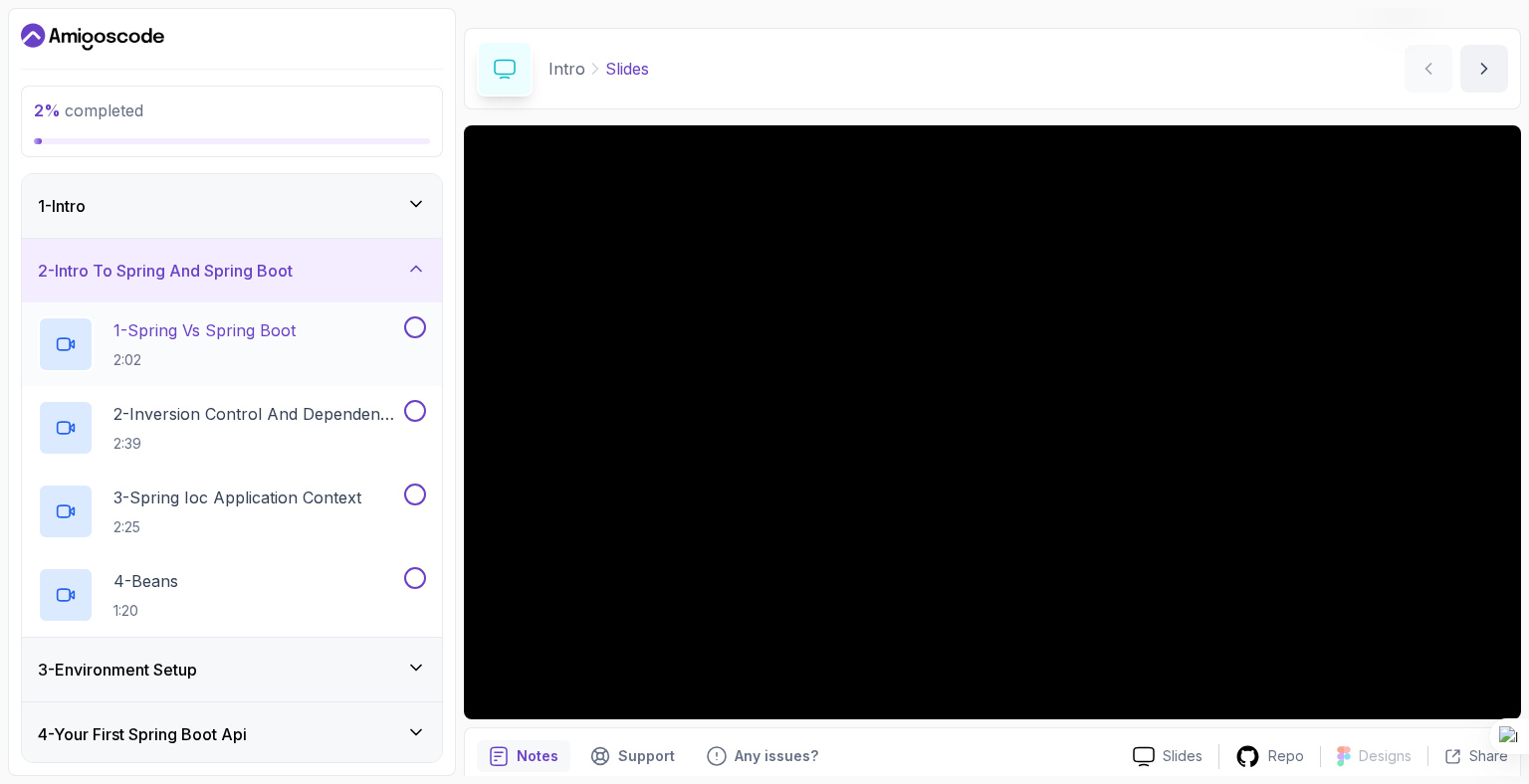 click on "1  -  Spring Vs Spring Boot 2:02" at bounding box center (232, 344) 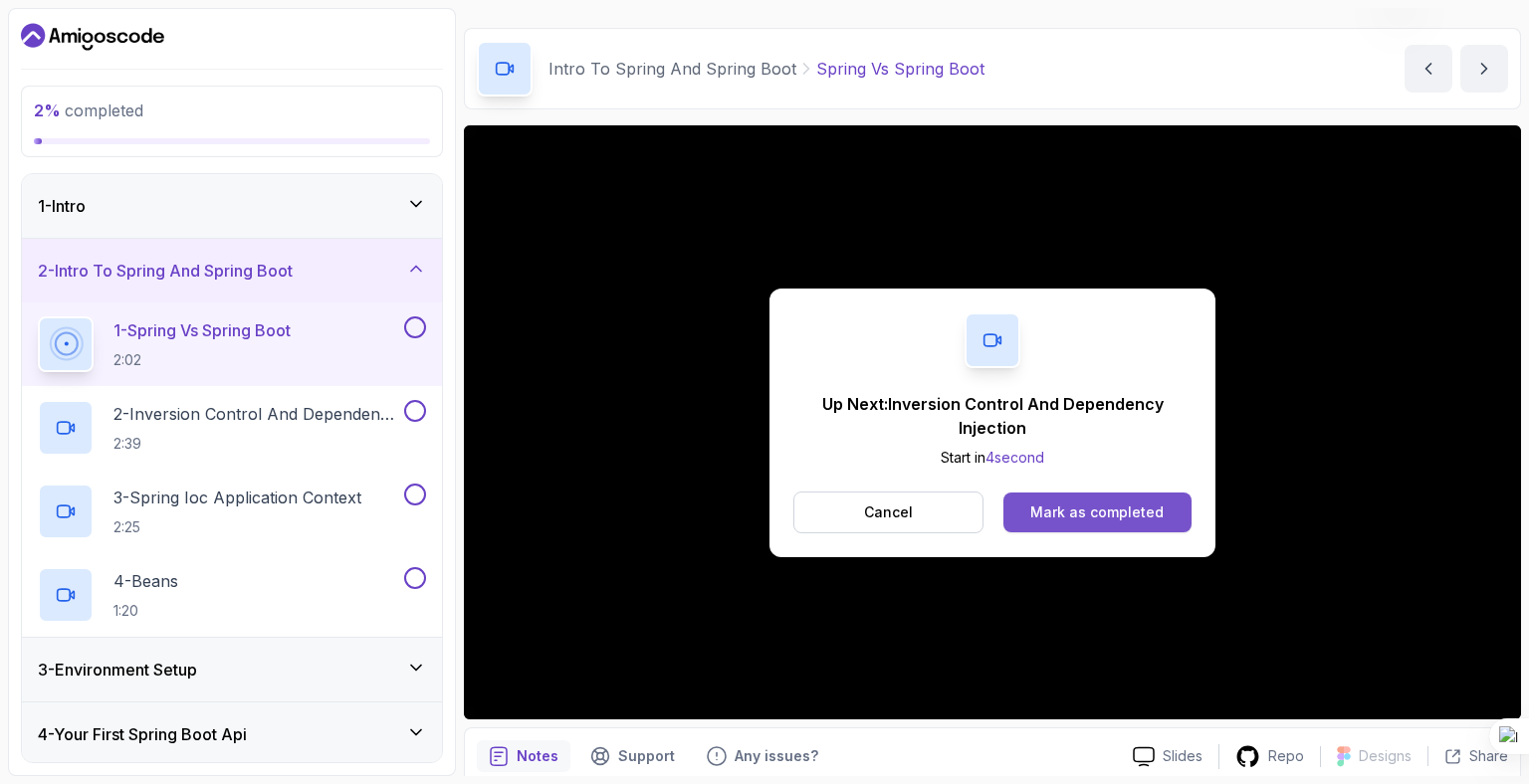 click on "Mark as completed" at bounding box center [1097, 512] 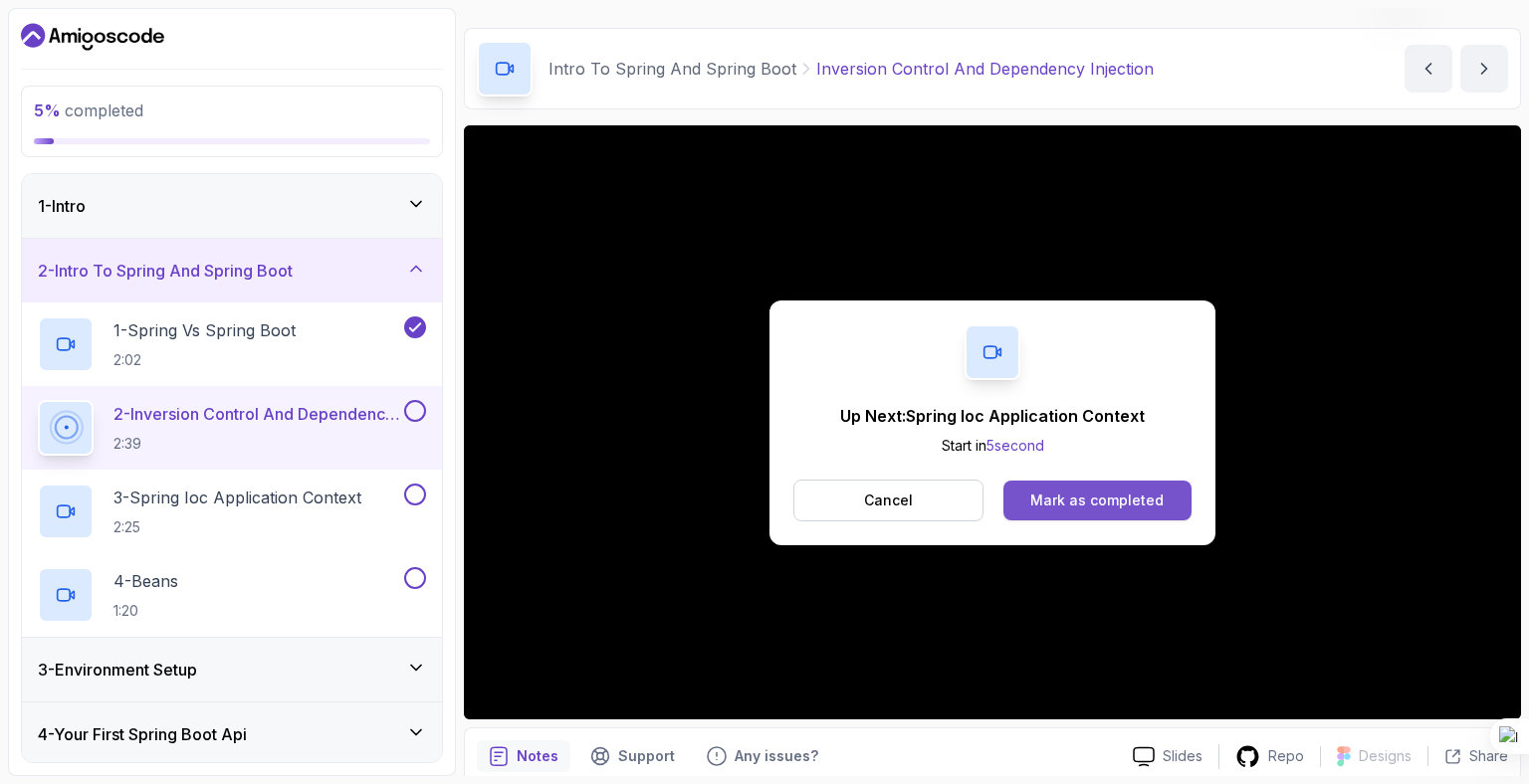click on "Mark as completed" at bounding box center (1097, 500) 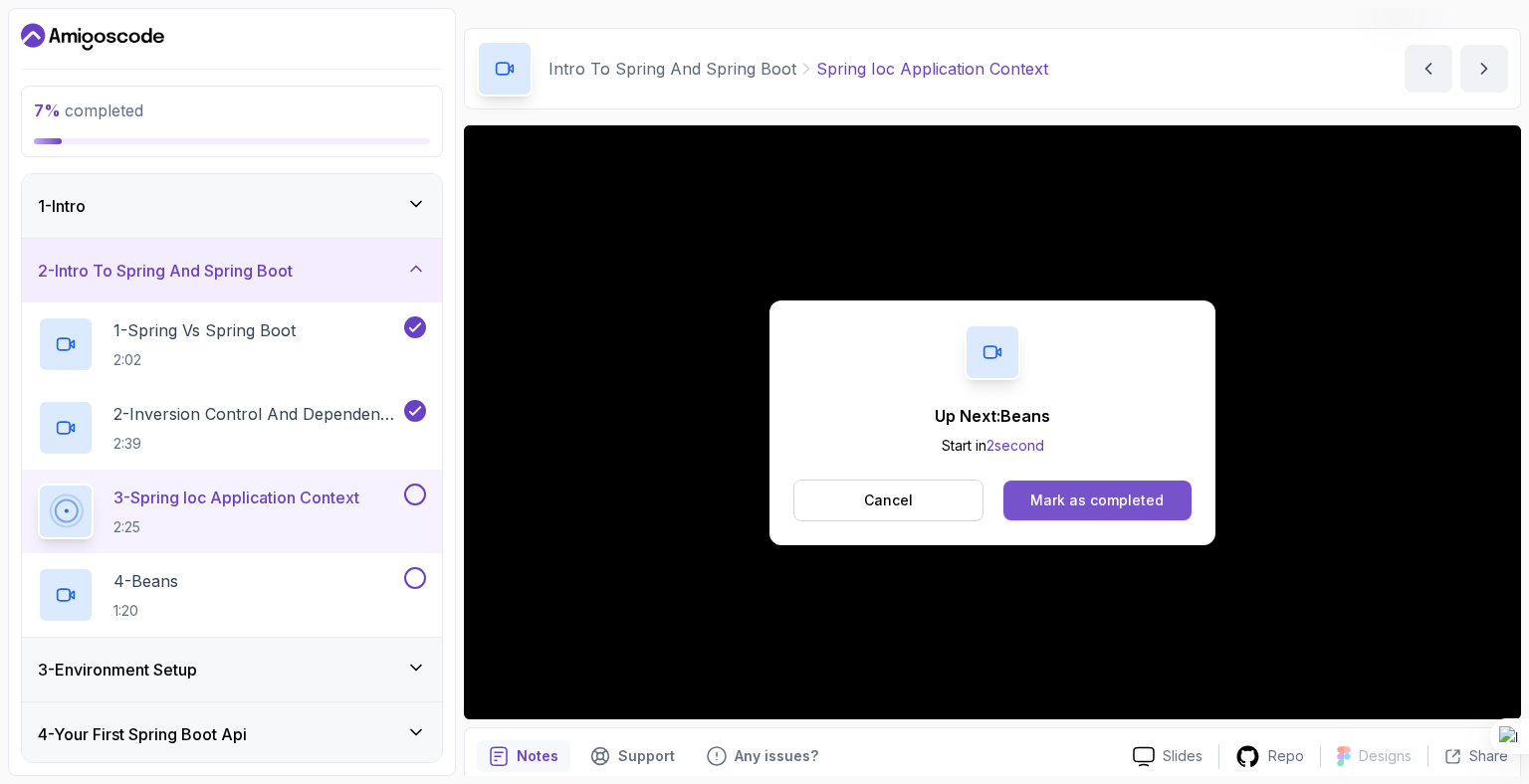 click on "Mark as completed" at bounding box center [1097, 500] 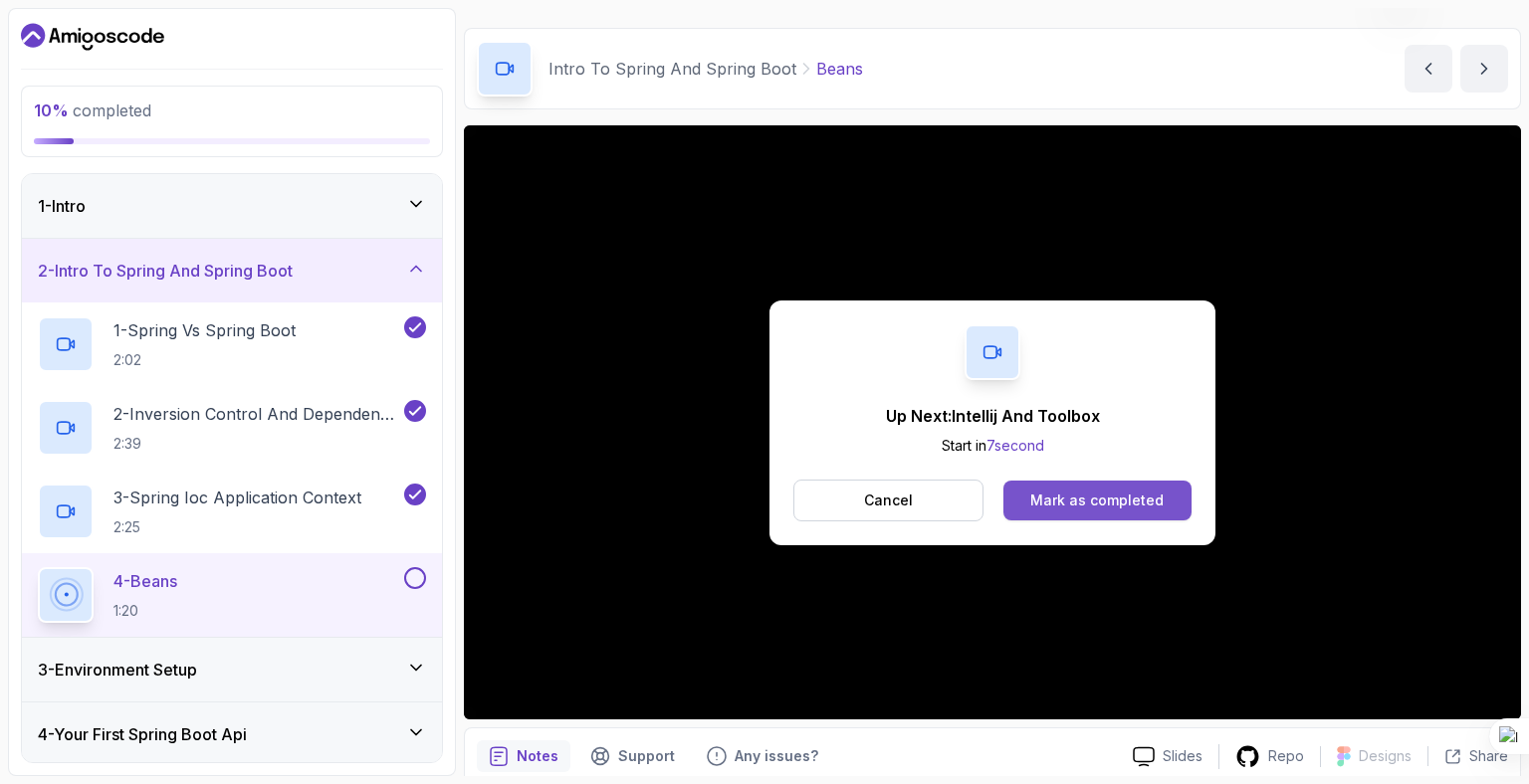 click on "Mark as completed" at bounding box center (1097, 500) 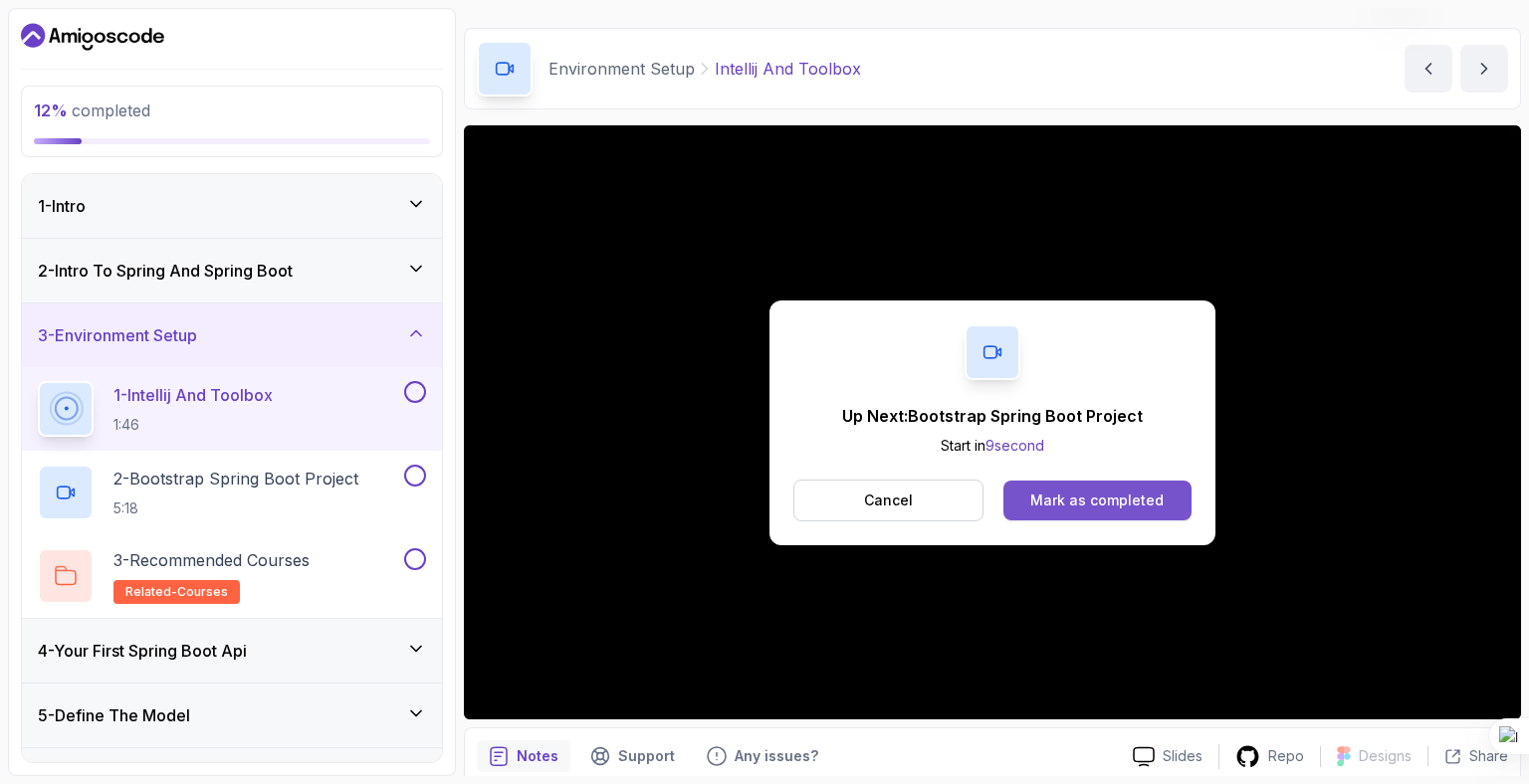 click on "Mark as completed" at bounding box center (1097, 500) 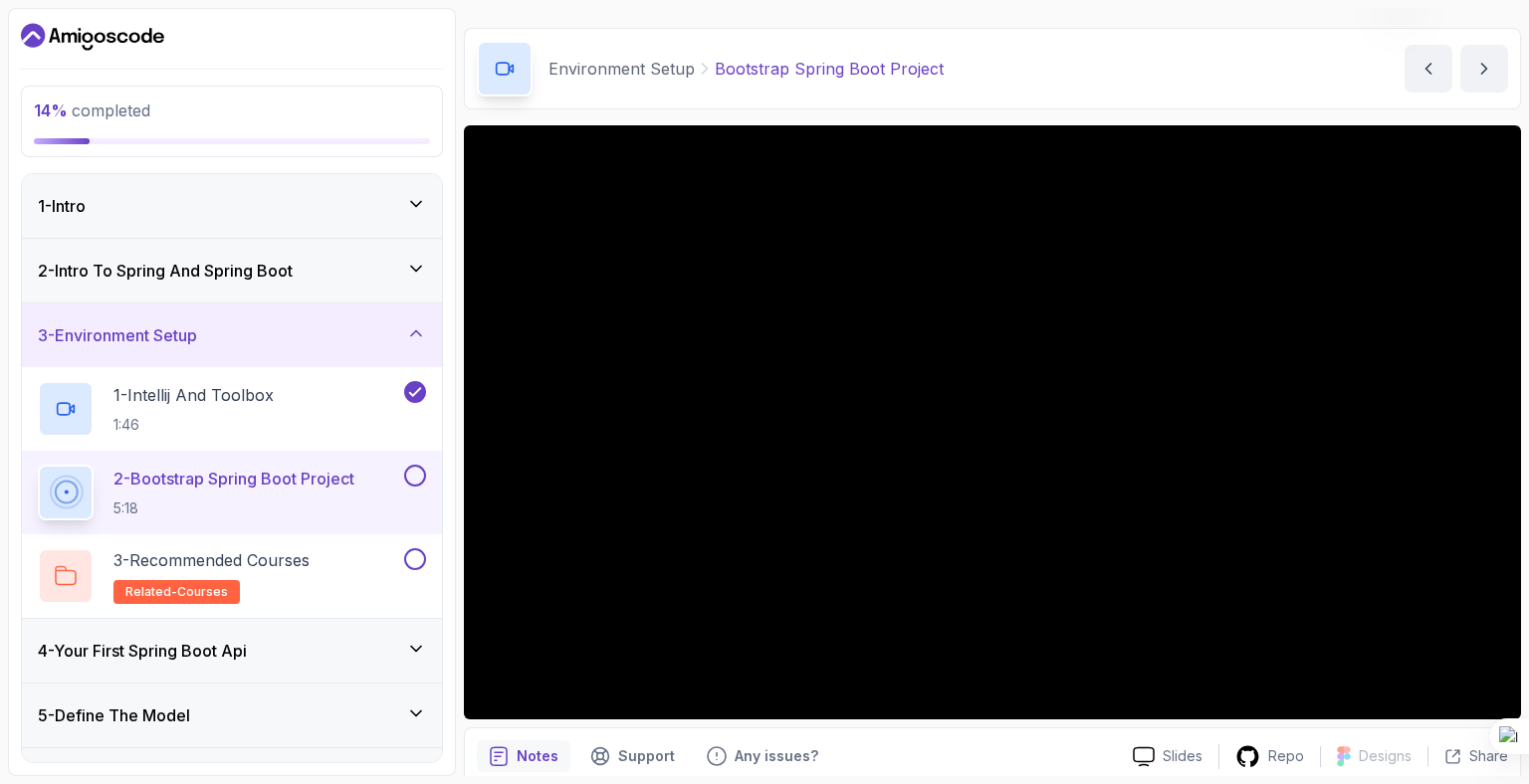 click on "14 % completed 1  -  Intro 2  -  Intro To Spring And Spring Boot 3  -  Environment Setup 1  -  Intellij And Toolbox 1:46 2  -  Bootstrap Spring Boot Project 5:18 3  -  Recommended Courses related-courses 4  -  Your First Spring Boot Api 5  -  Define The Model 6  -  Docker And Postgres 7  -  Databases Setup 8  -  Spring Data Jpa 9  -  Crud 10  -  Exercises 11  -  Artificial Intelligence 12  -  Outro My Courses Spring Boot for Beginners 0  Points 1 SRi RAM Student 3 - Environment Setup  14 % completed Environment Setup Bootstrap Spring Boot Project Bootstrap Spring Boot Project by  [PERSON_NAME] Slides Repo Designs Design not available Share Notes Support Any issues? Slides Repo Designs Design not available Share" at bounding box center [764, 392] 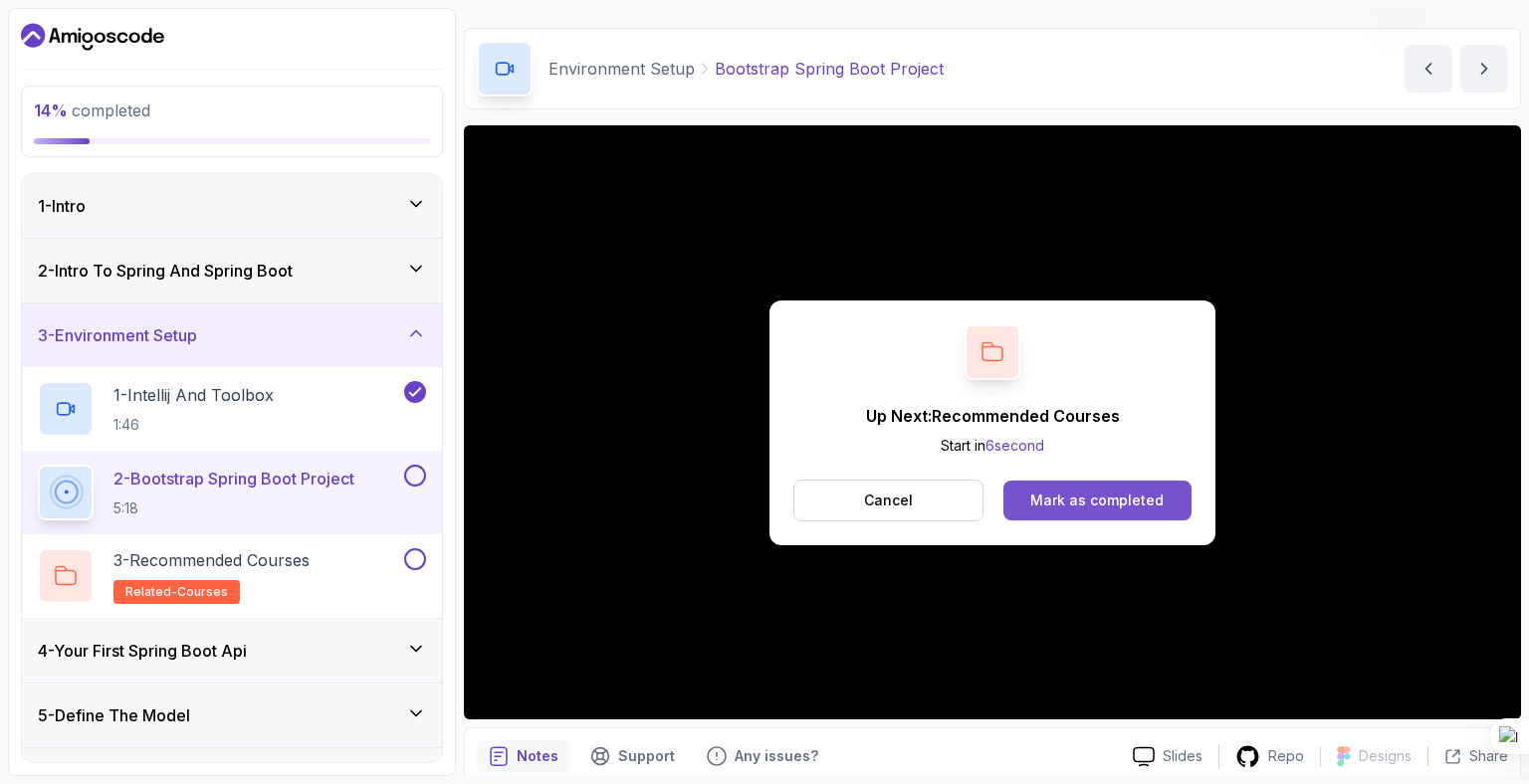 click on "Mark as completed" at bounding box center [1097, 500] 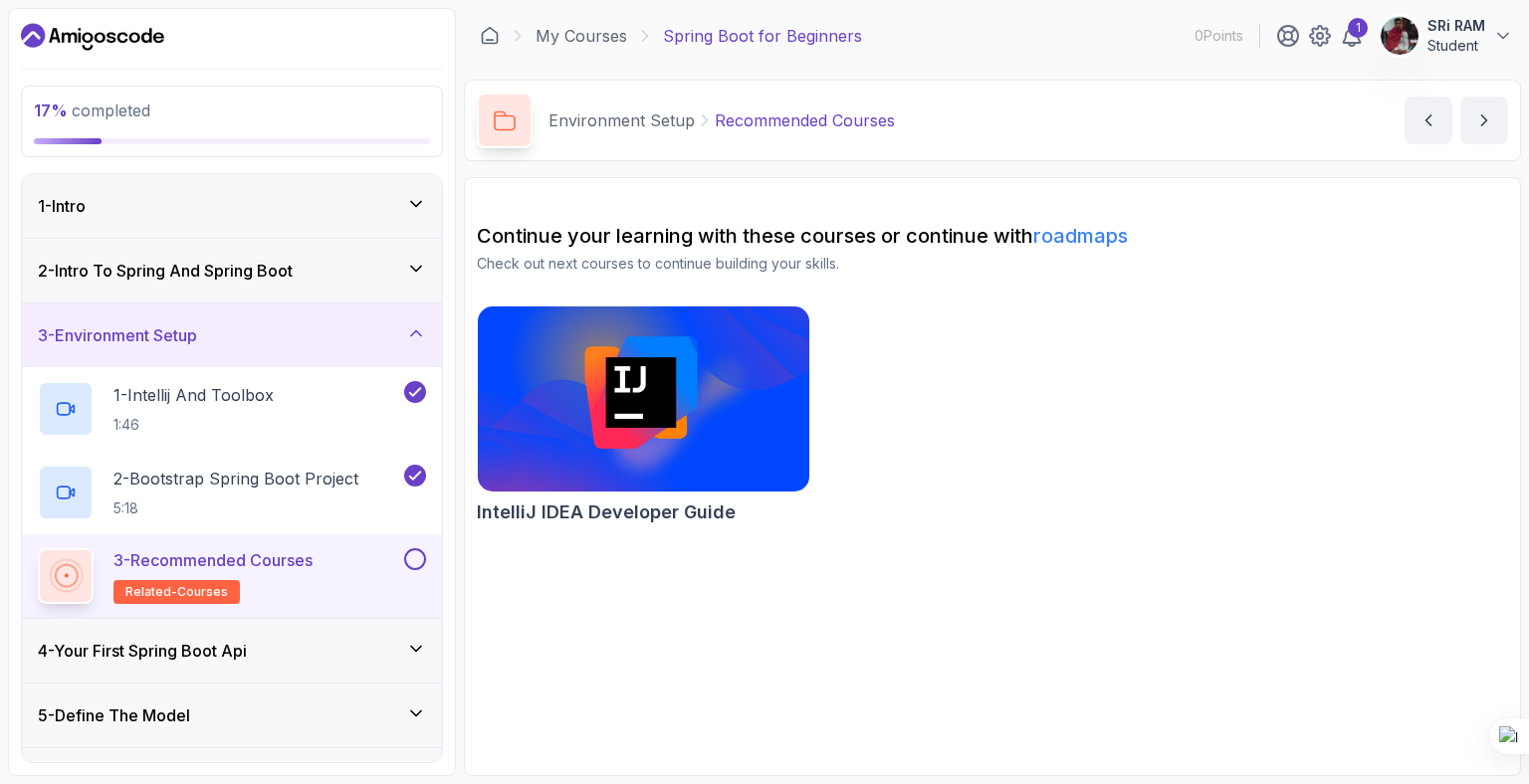 click at bounding box center (415, 559) 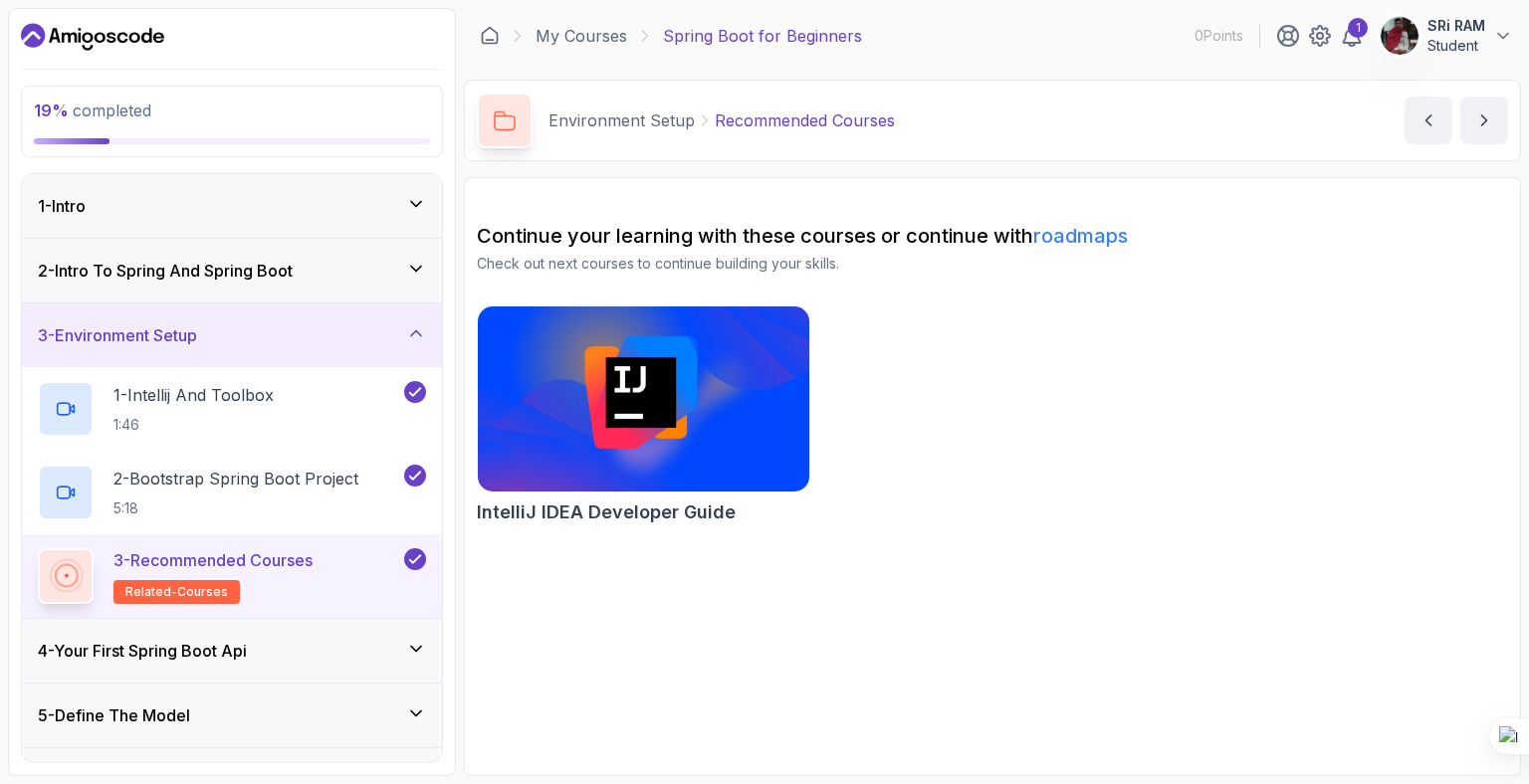 click on "4  -  Your First Spring Boot Api" at bounding box center [232, 651] 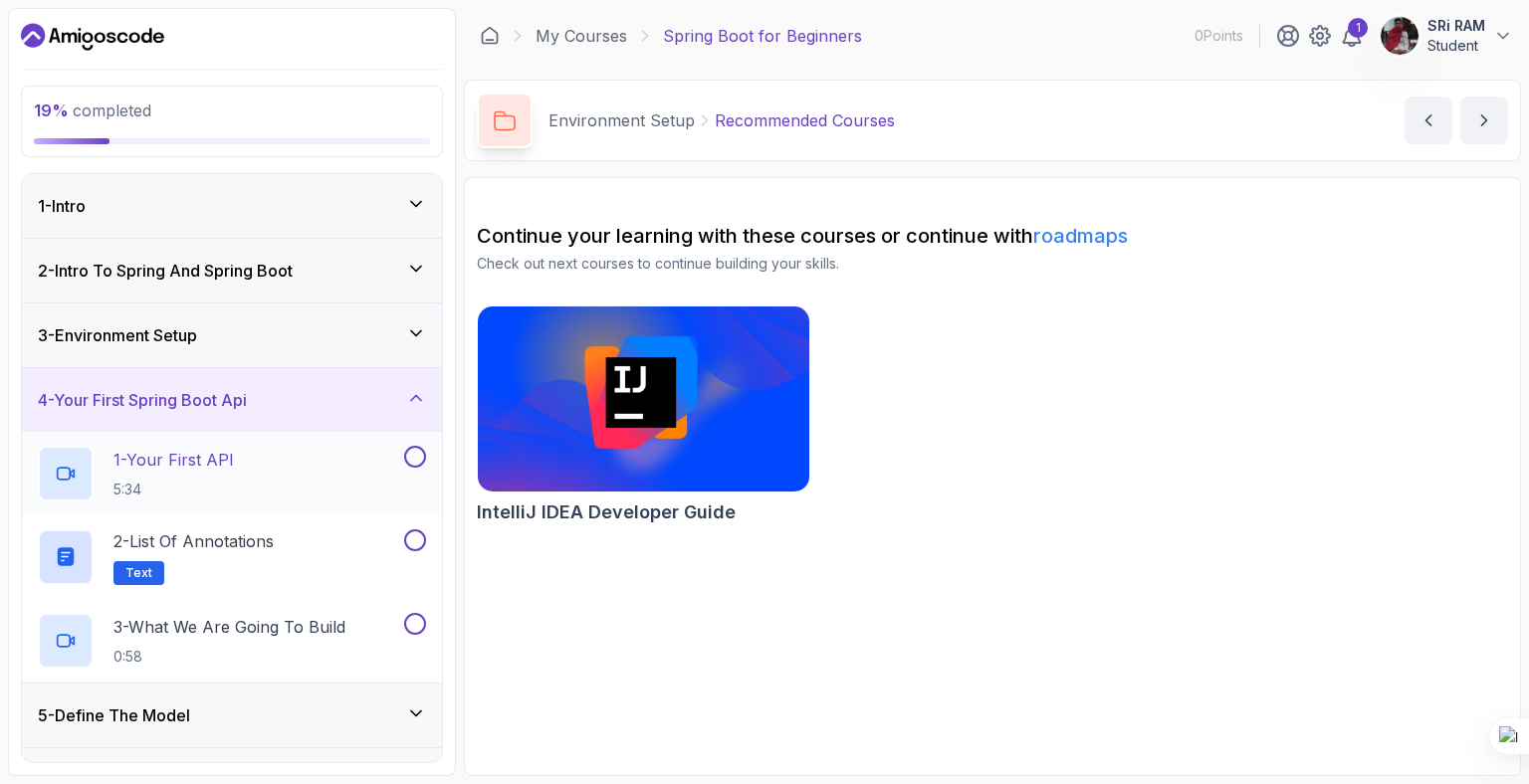 click at bounding box center [415, 457] 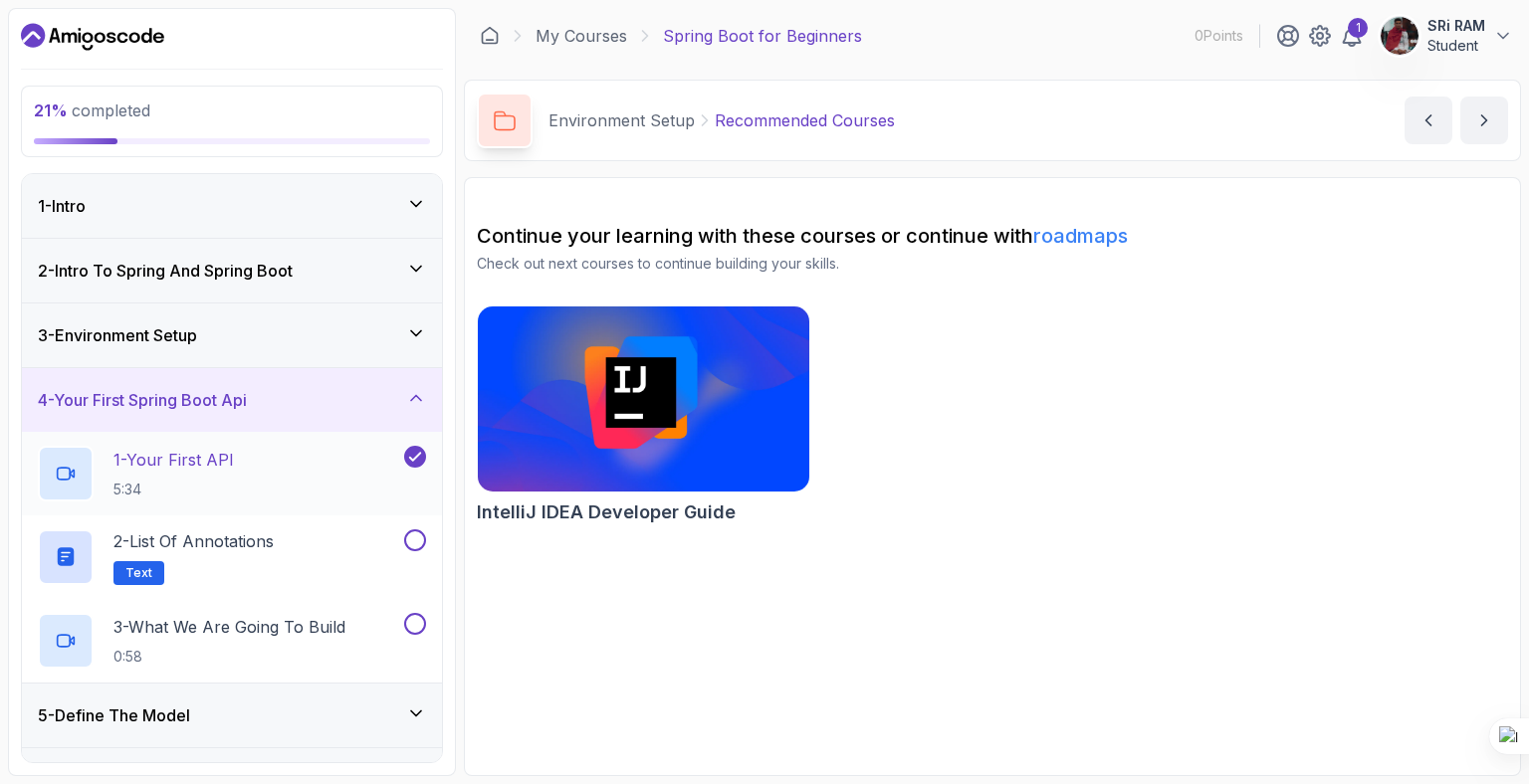 drag, startPoint x: 414, startPoint y: 453, endPoint x: 216, endPoint y: 475, distance: 199.21847 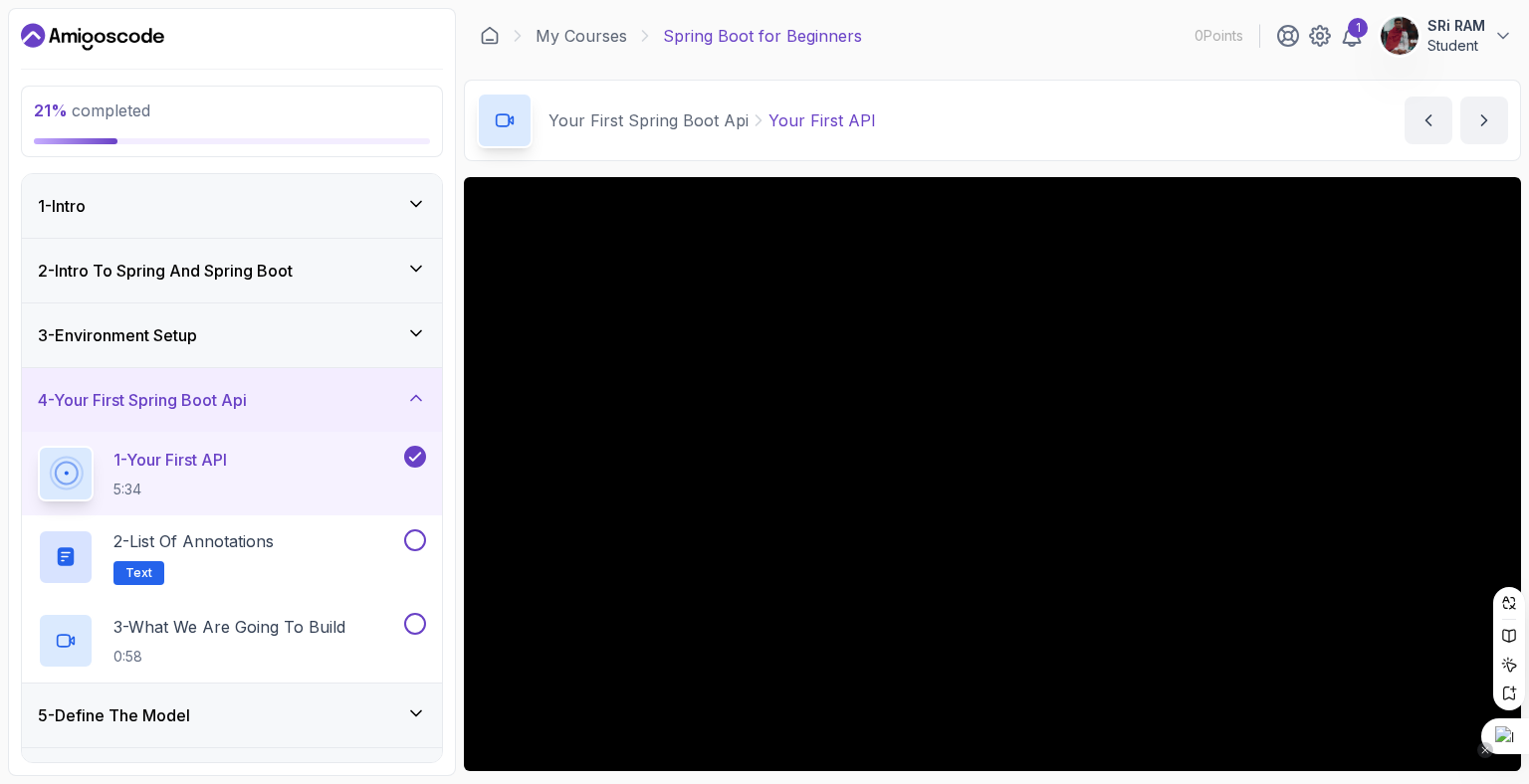 click at bounding box center [1505, 736] 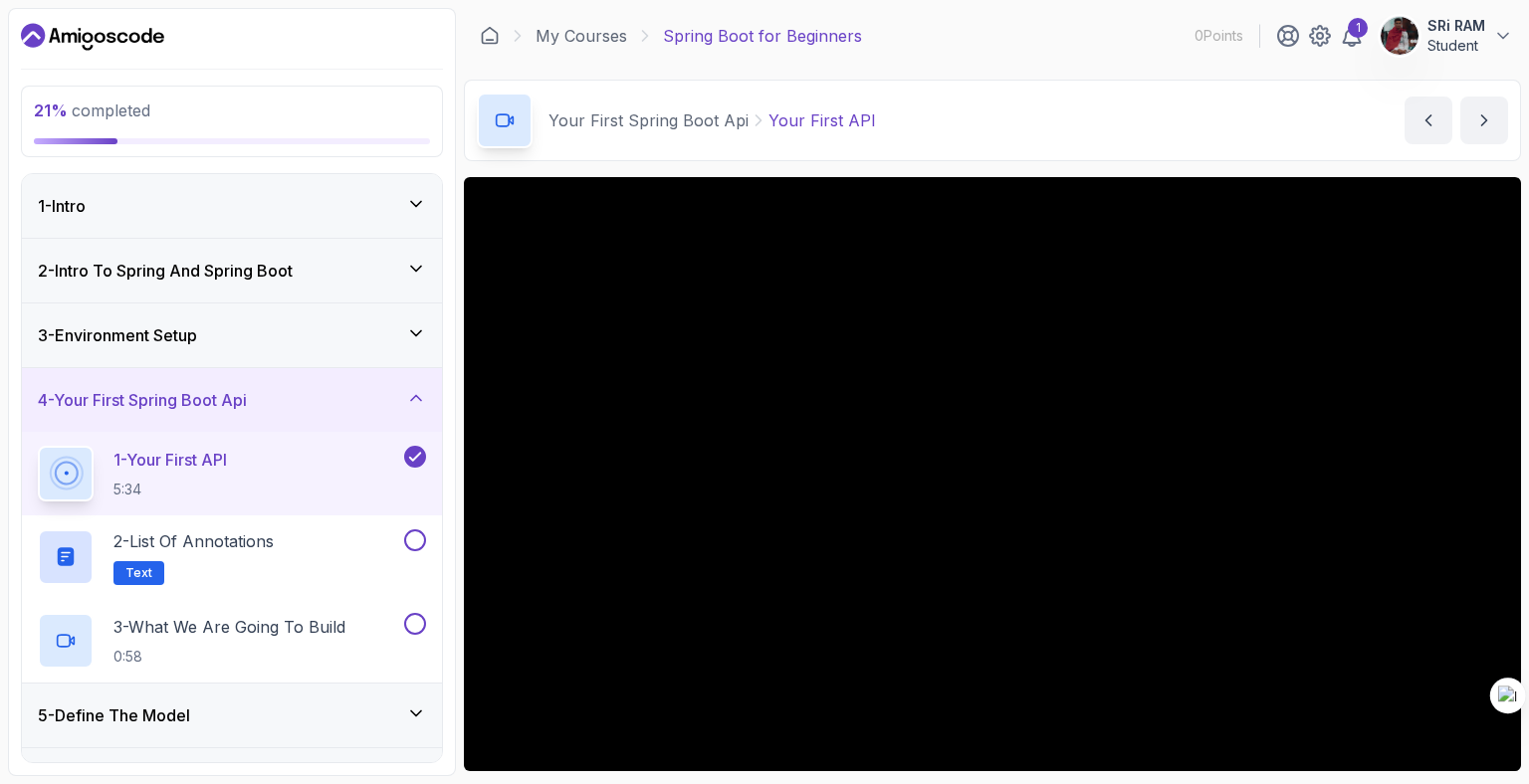 click at bounding box center [1508, 695] 